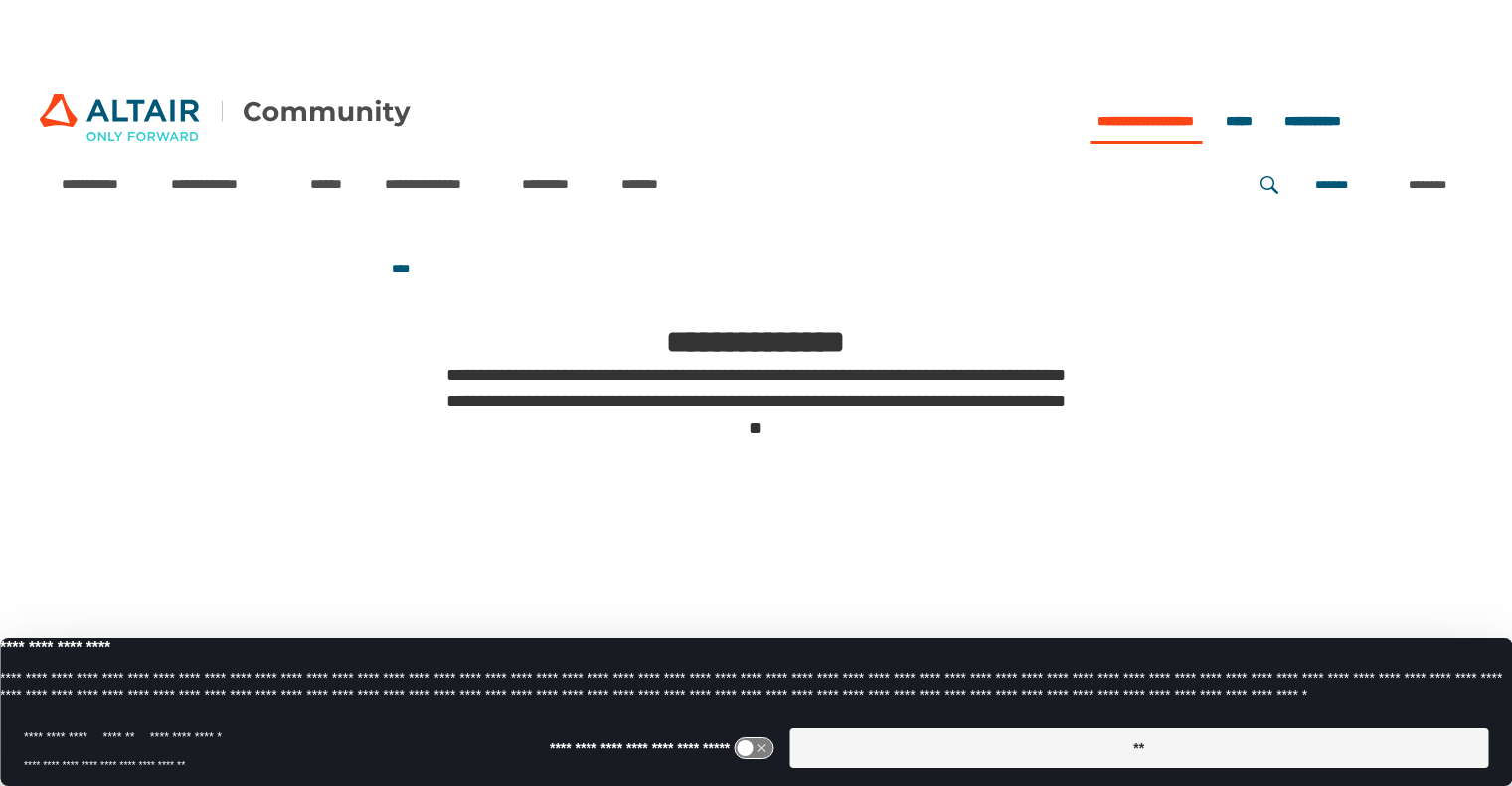 scroll, scrollTop: 0, scrollLeft: 0, axis: both 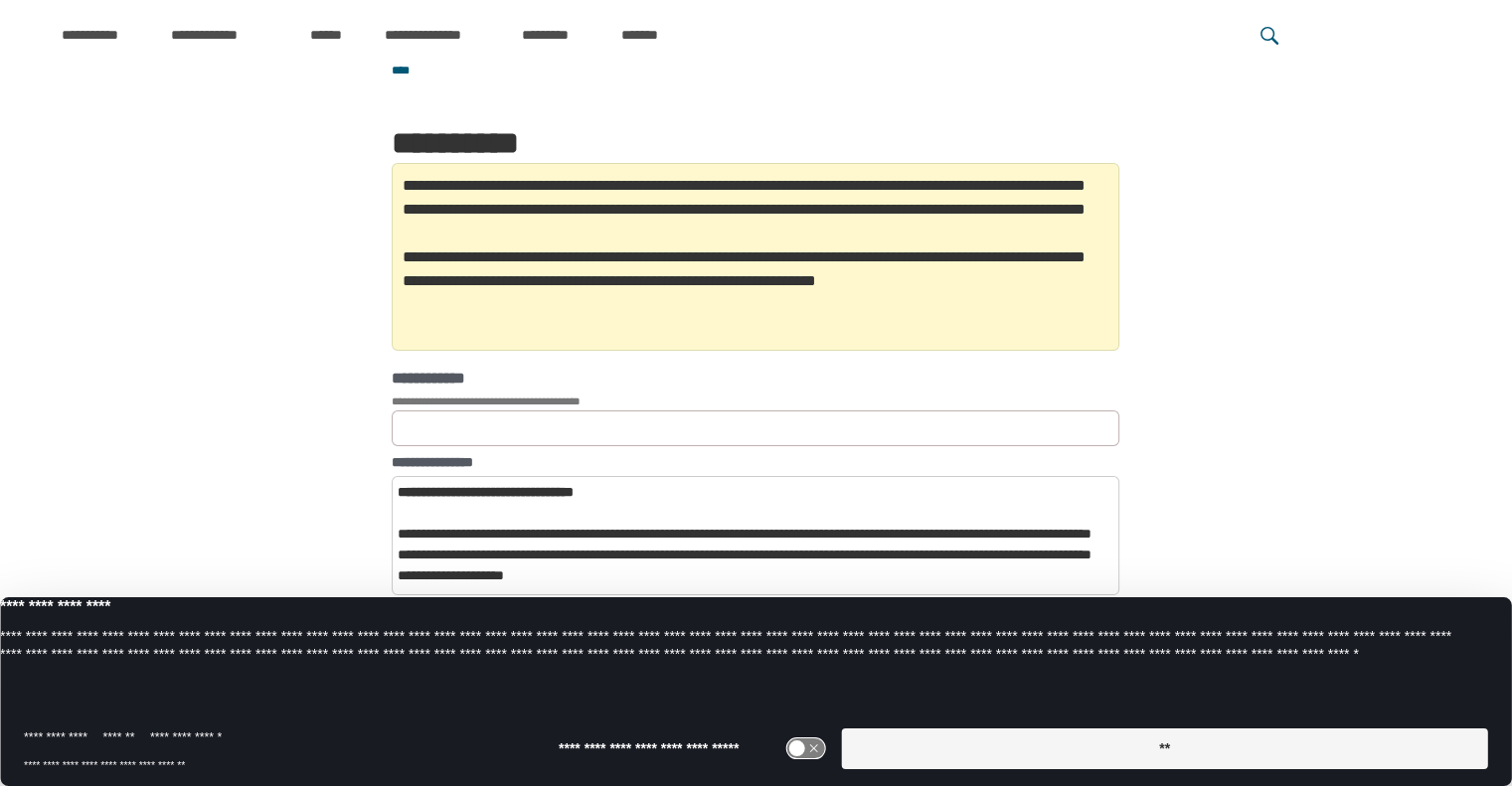 click on "**********" at bounding box center (756, 401) 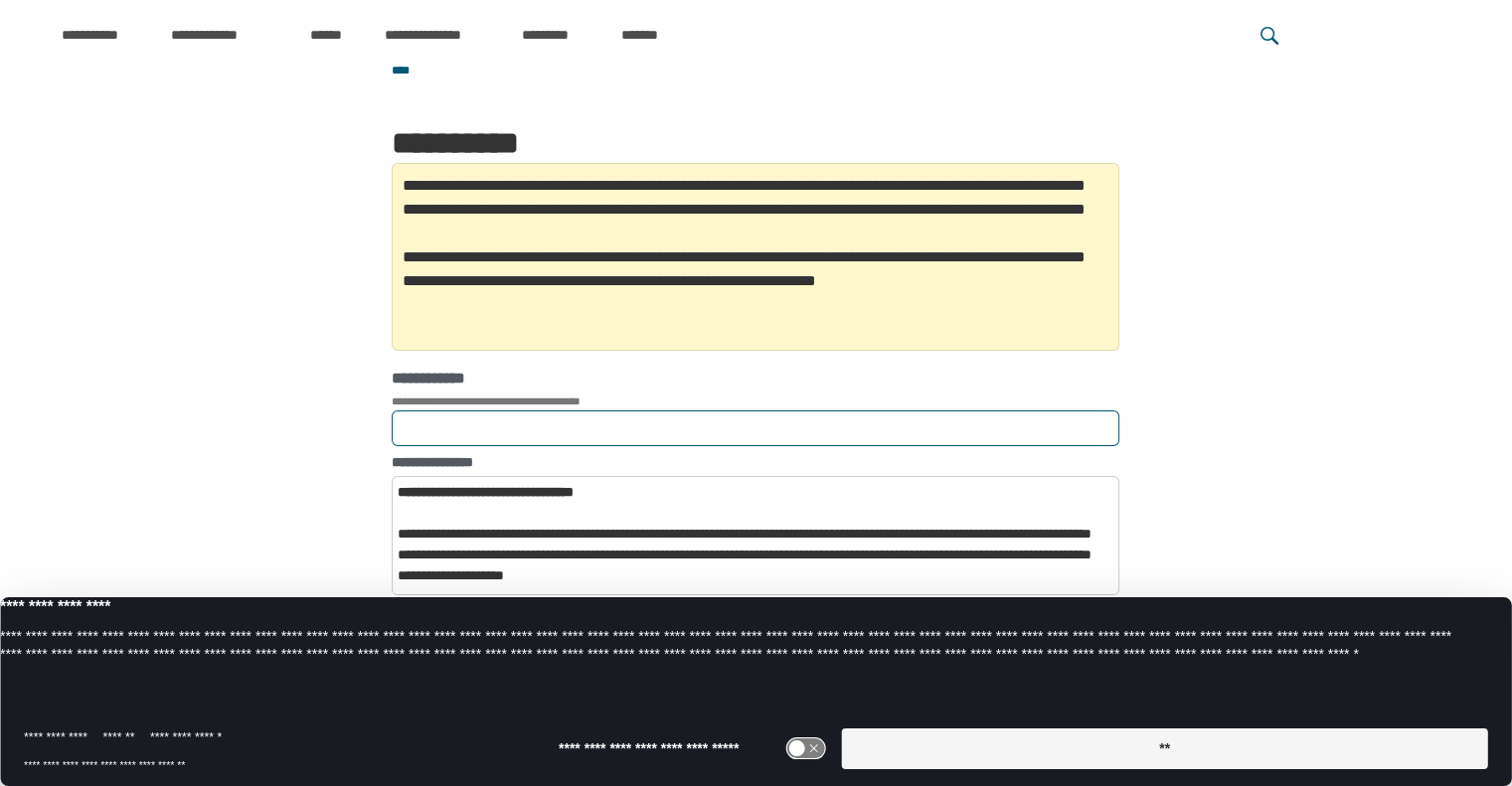 click on "**********" at bounding box center (756, 428) 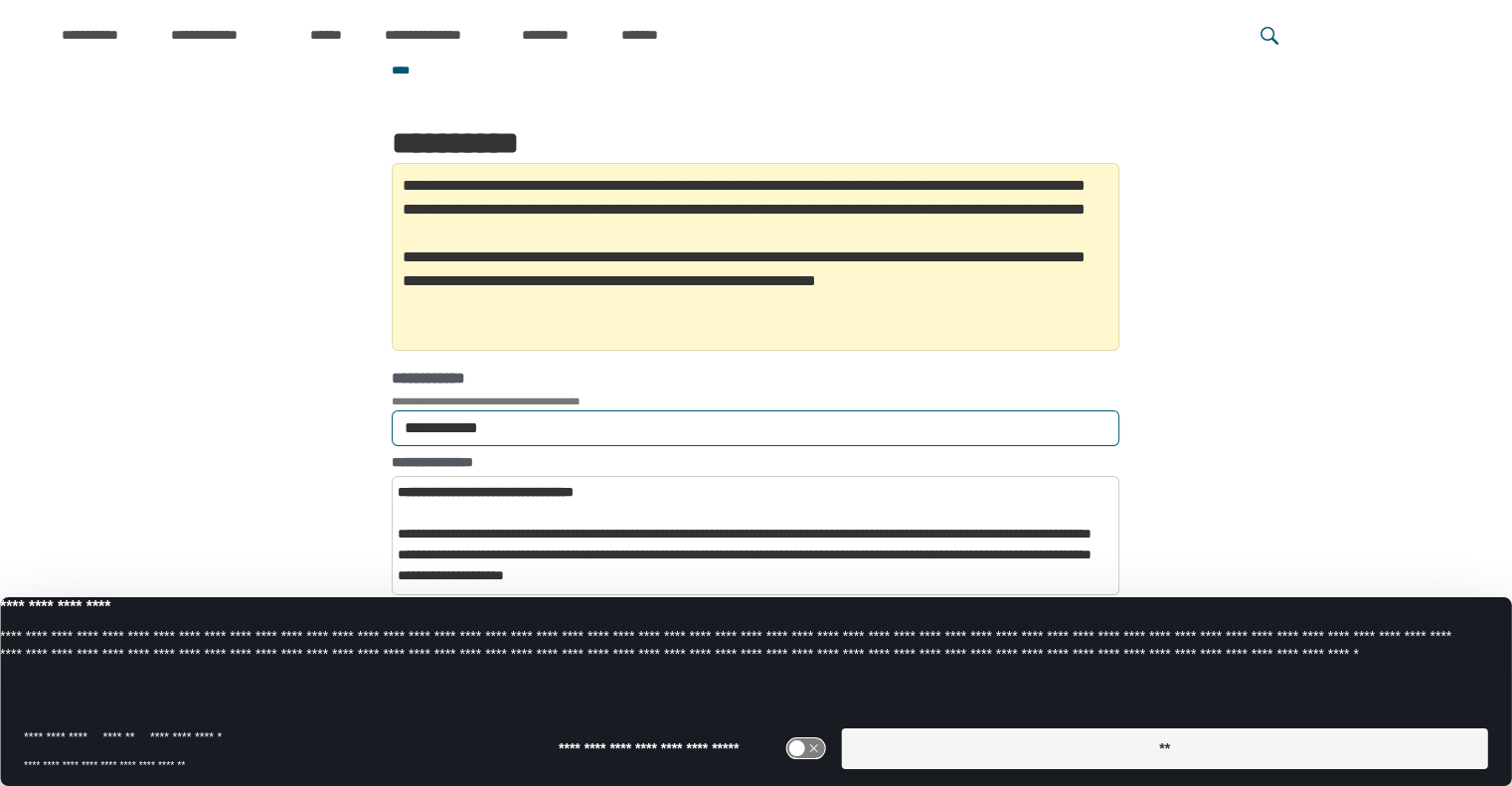 type on "**********" 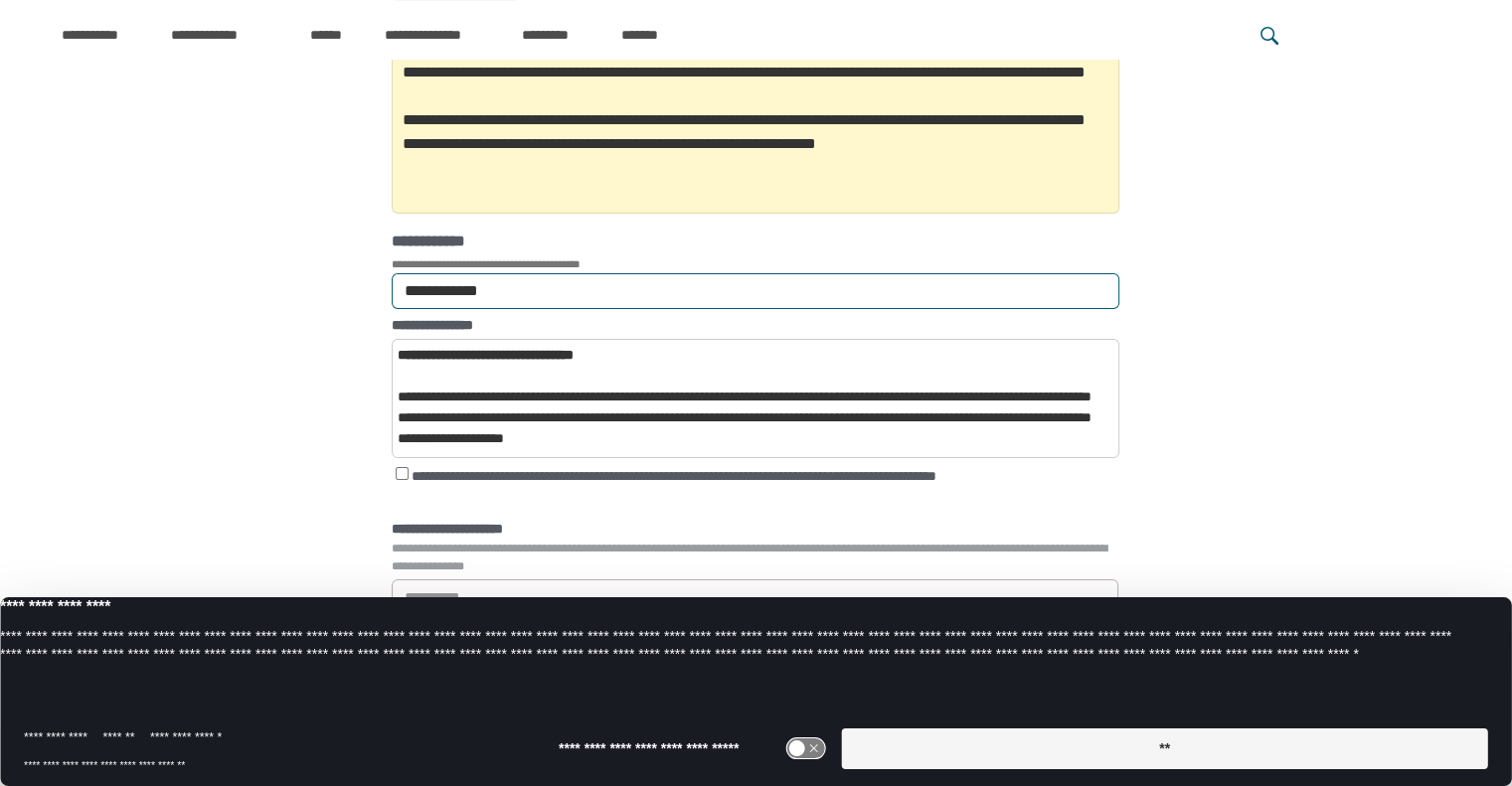 scroll, scrollTop: 340, scrollLeft: 0, axis: vertical 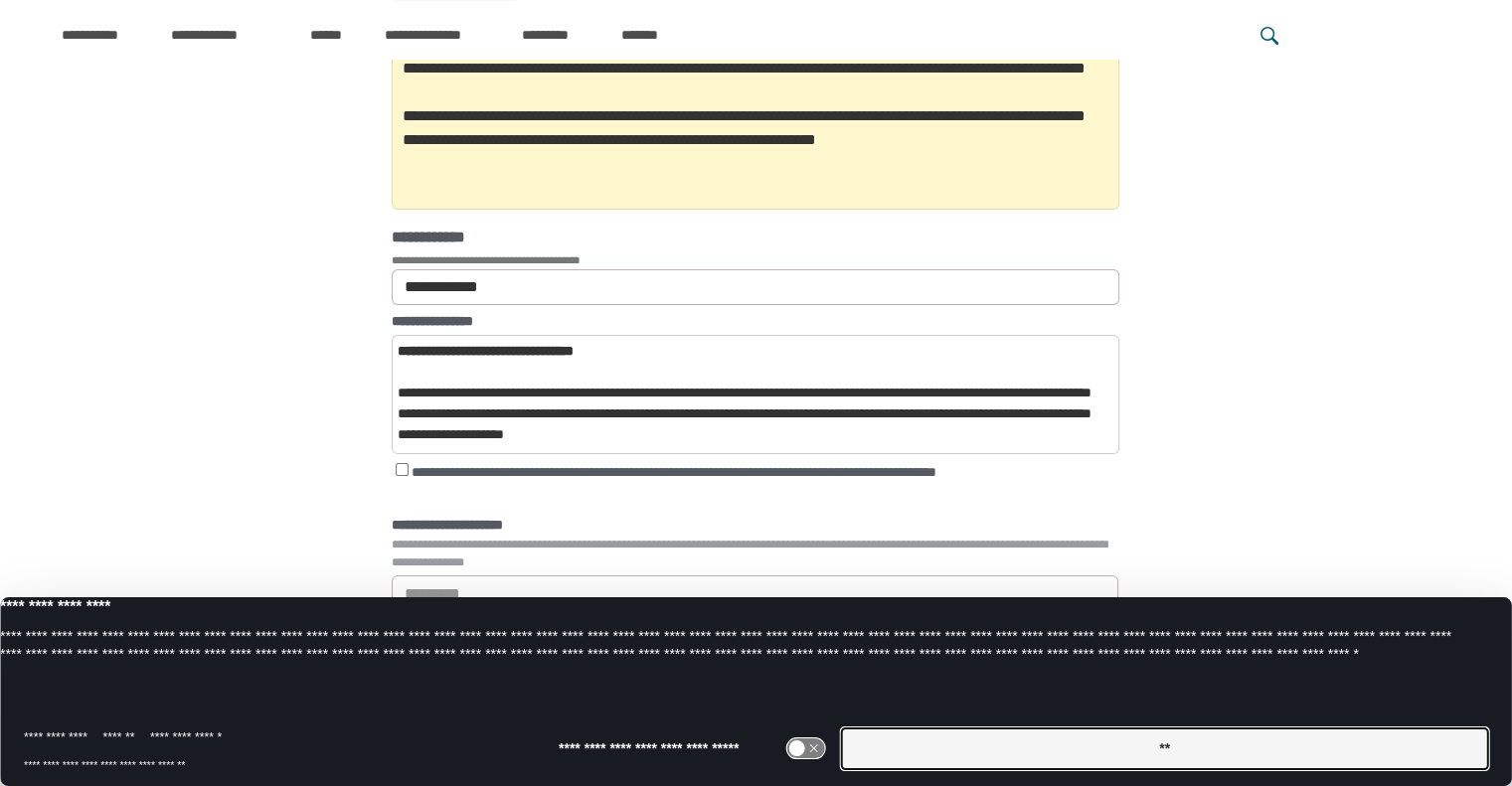click on "**" at bounding box center (1164, 748) 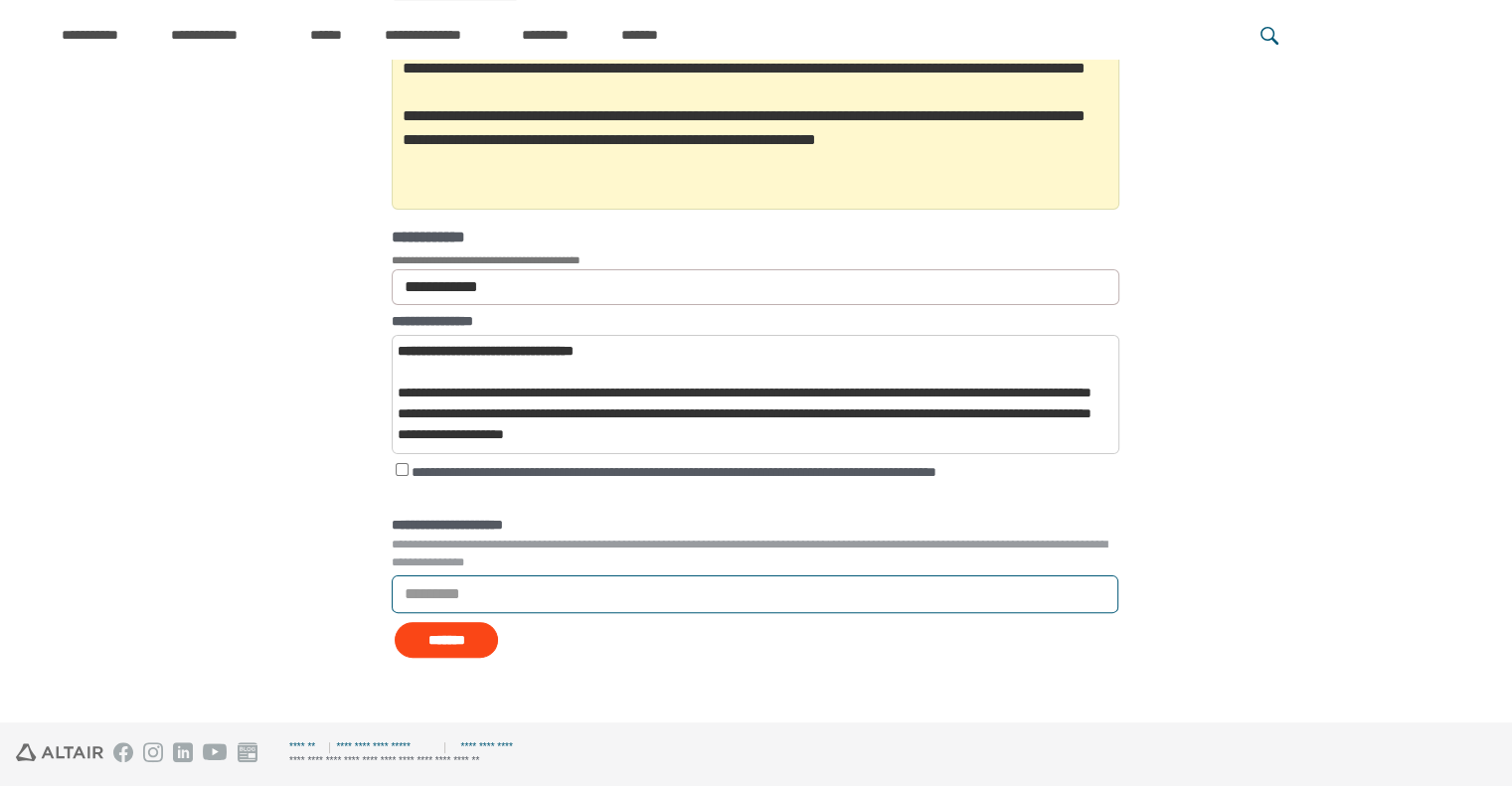 click on "*********" at bounding box center (755, 594) 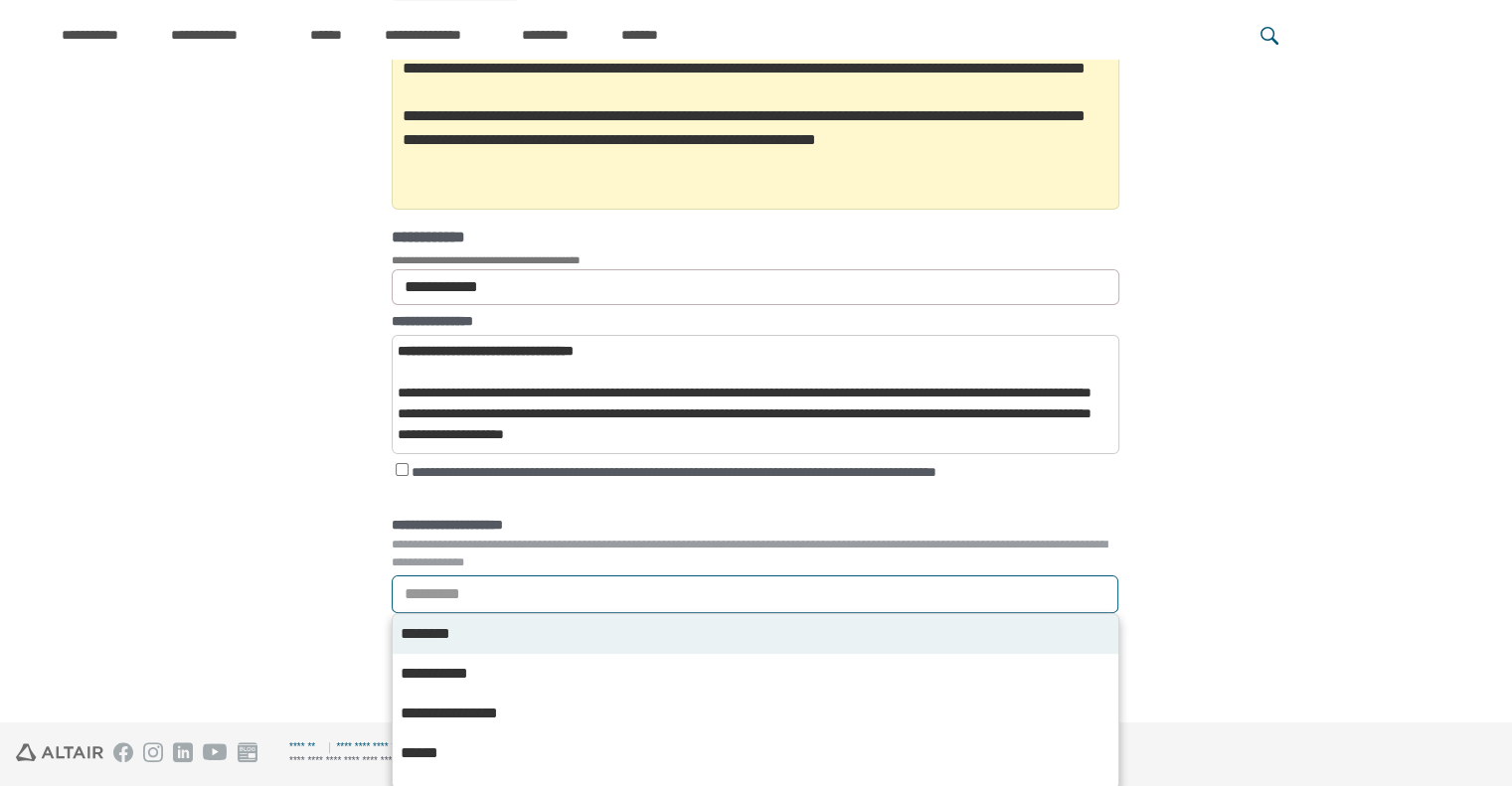 scroll, scrollTop: 342, scrollLeft: 0, axis: vertical 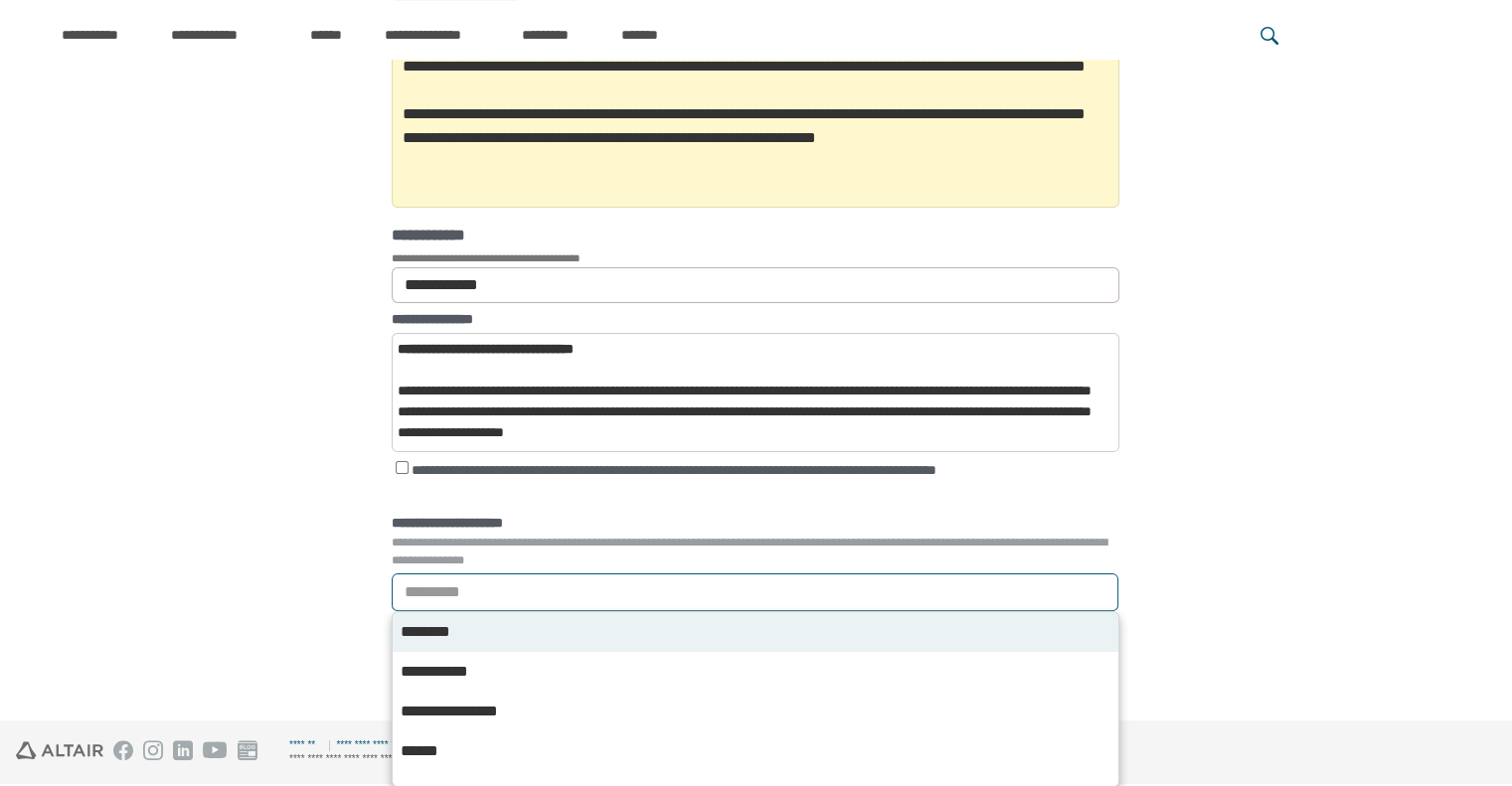 type on "*" 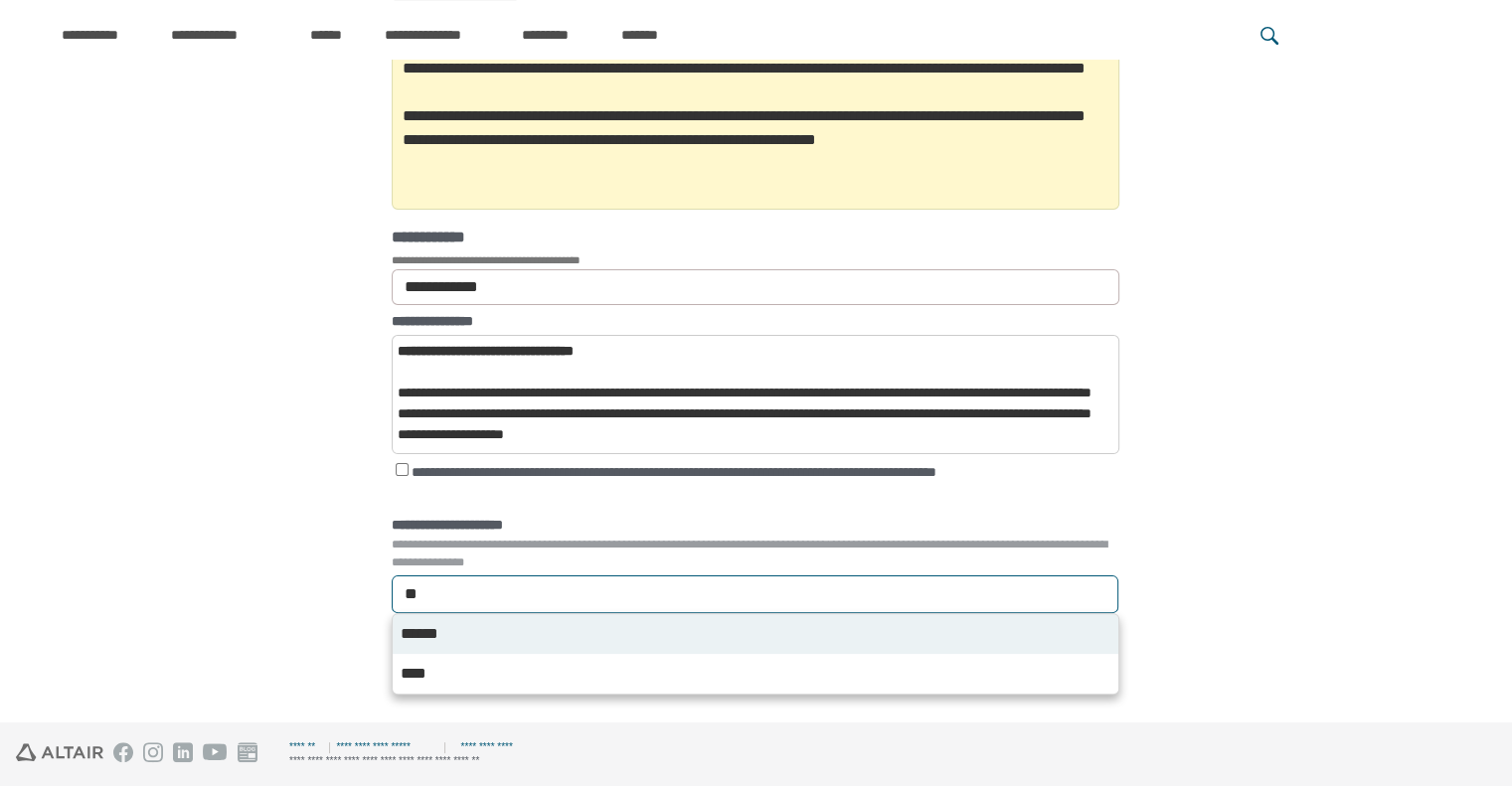 scroll, scrollTop: 340, scrollLeft: 0, axis: vertical 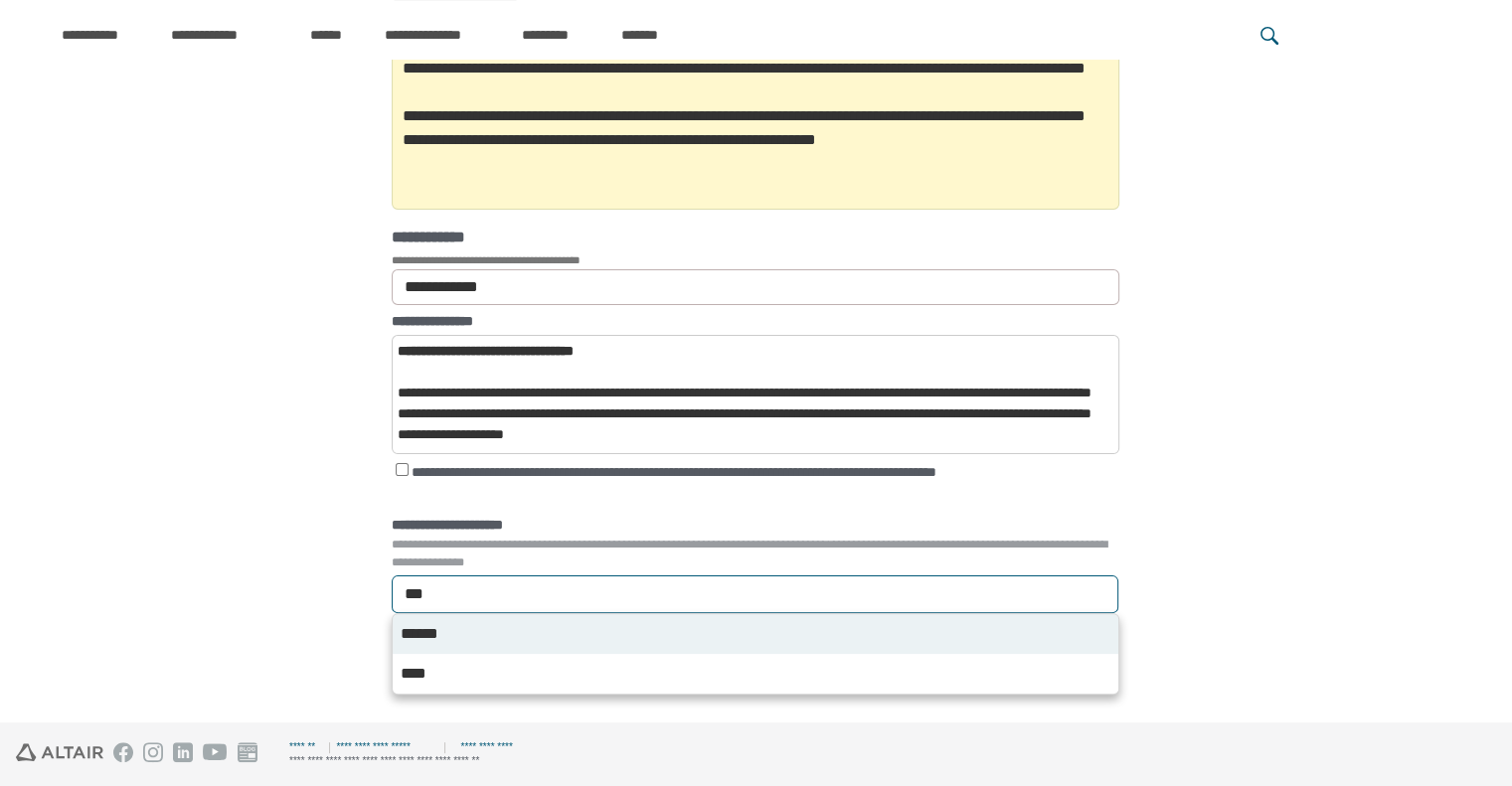 type on "****" 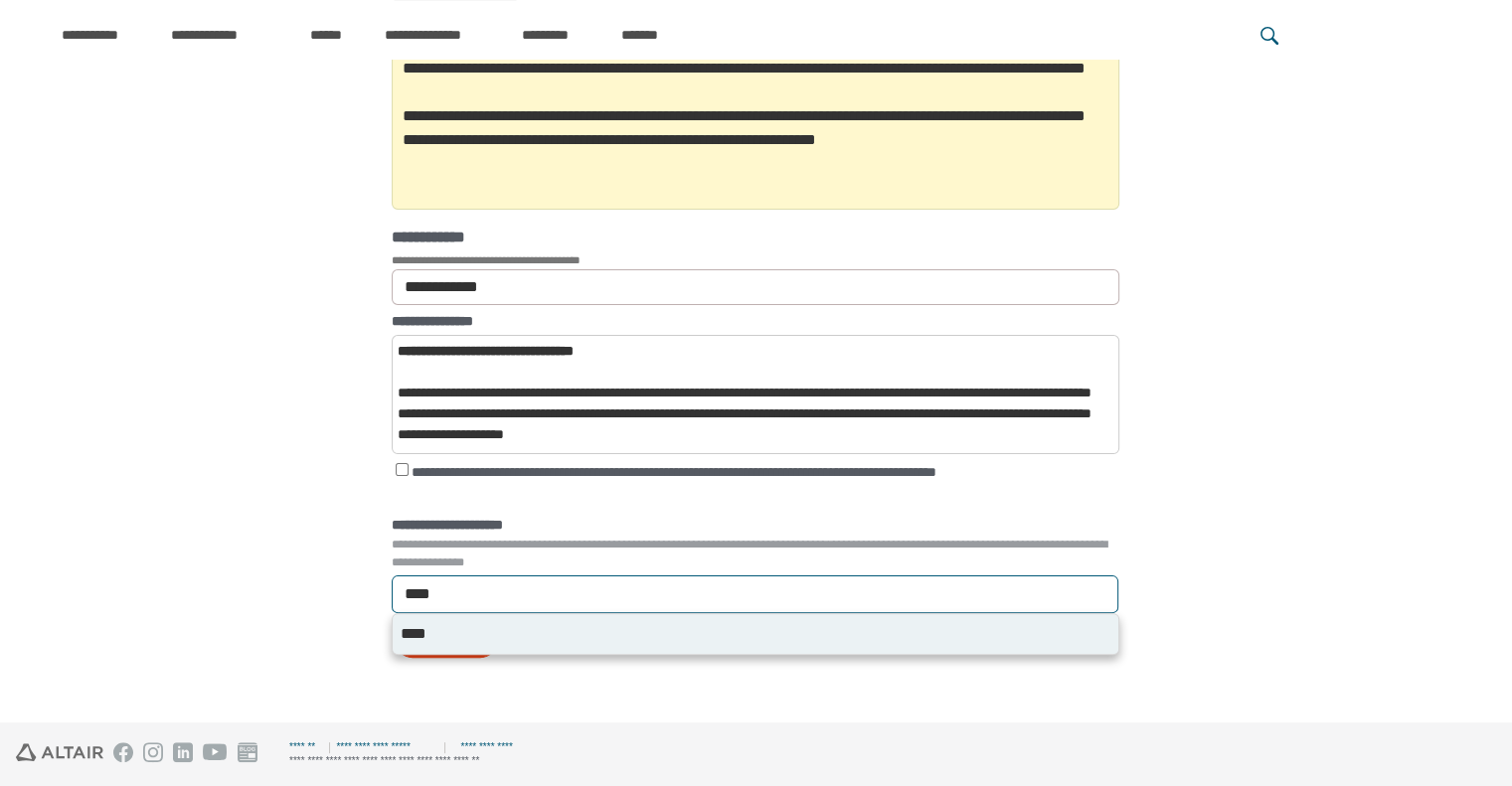 click on "****" at bounding box center [756, 634] 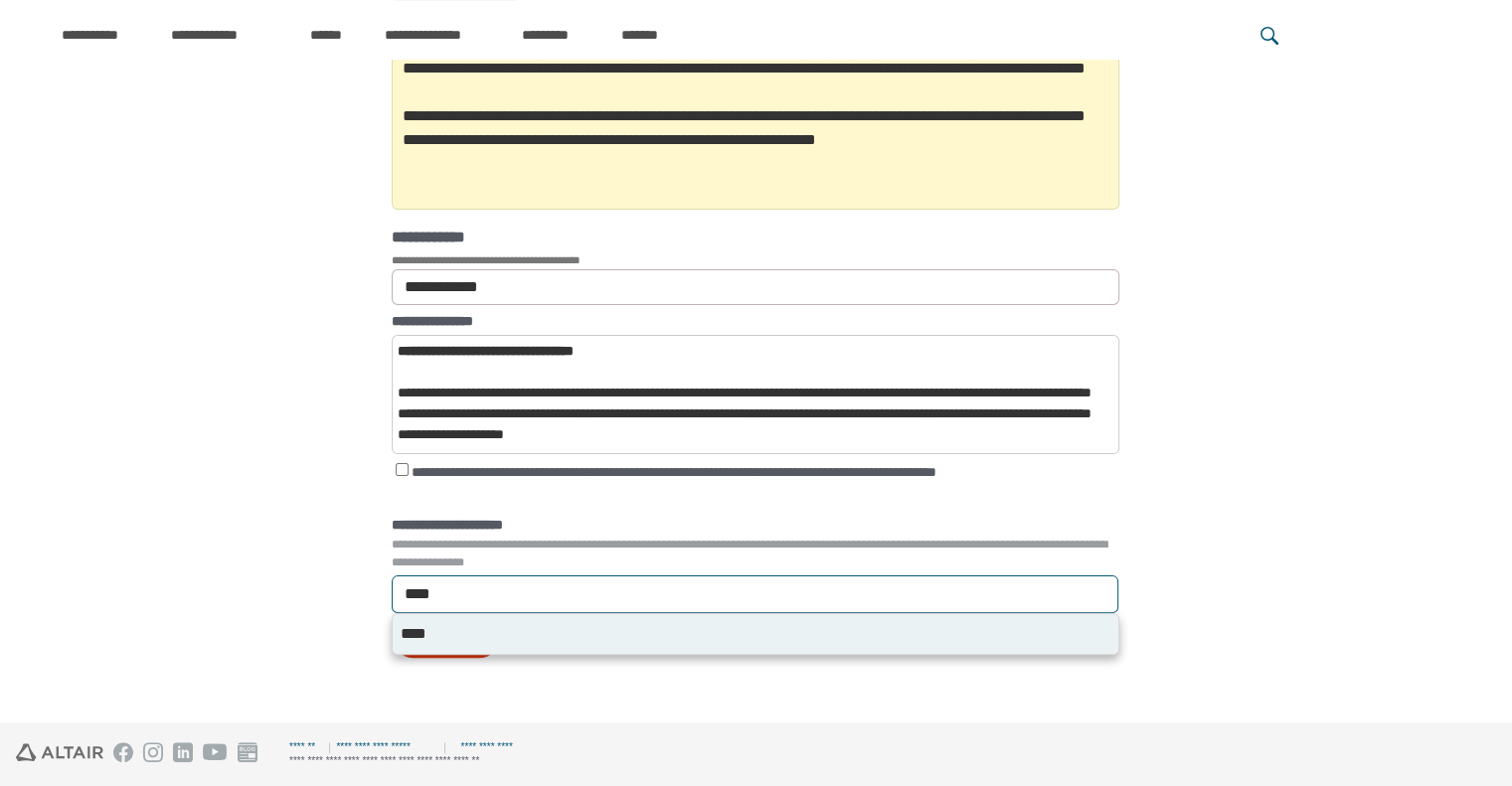 scroll, scrollTop: 338, scrollLeft: 0, axis: vertical 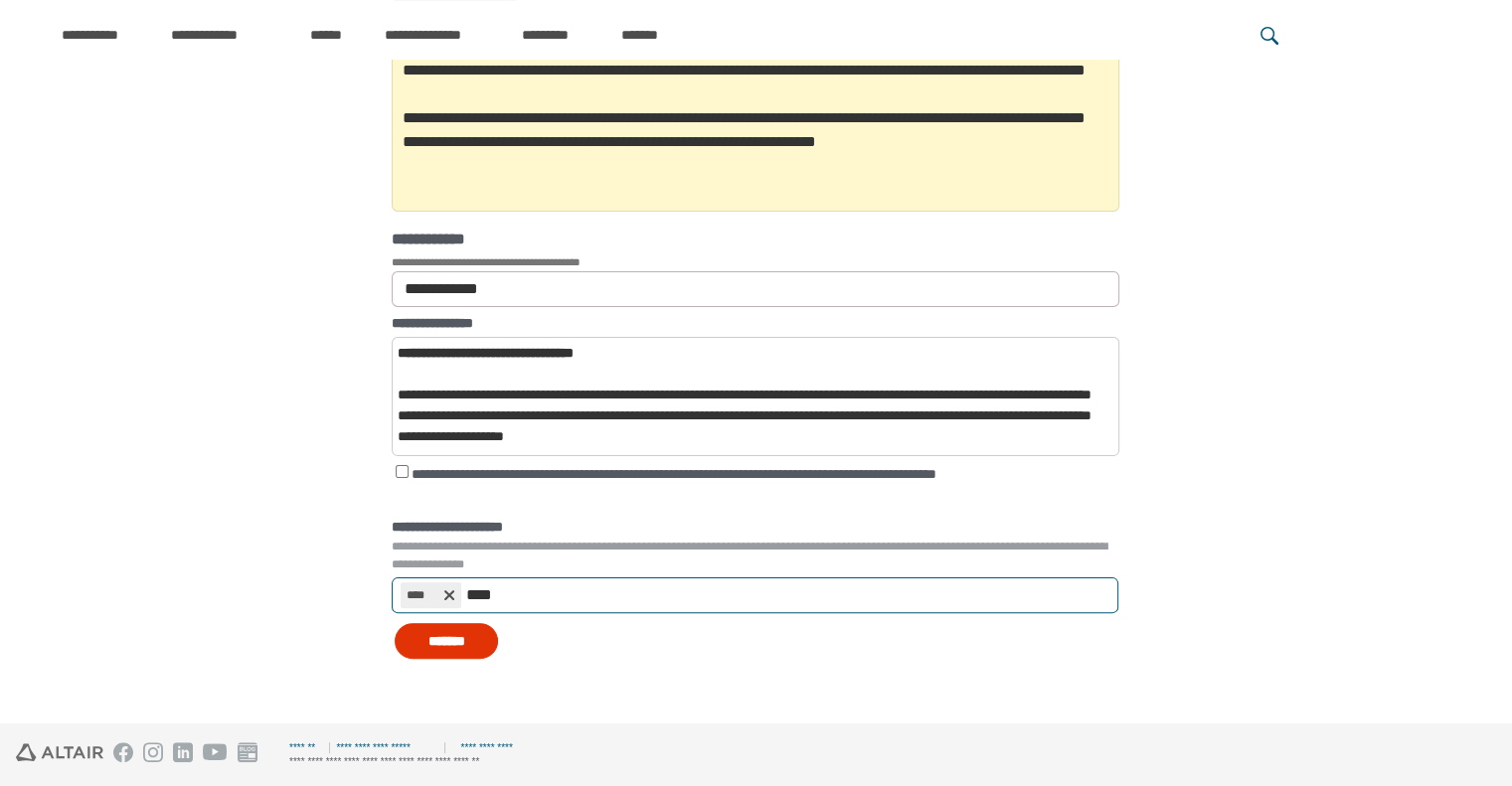 click on "*******" at bounding box center (446, 641) 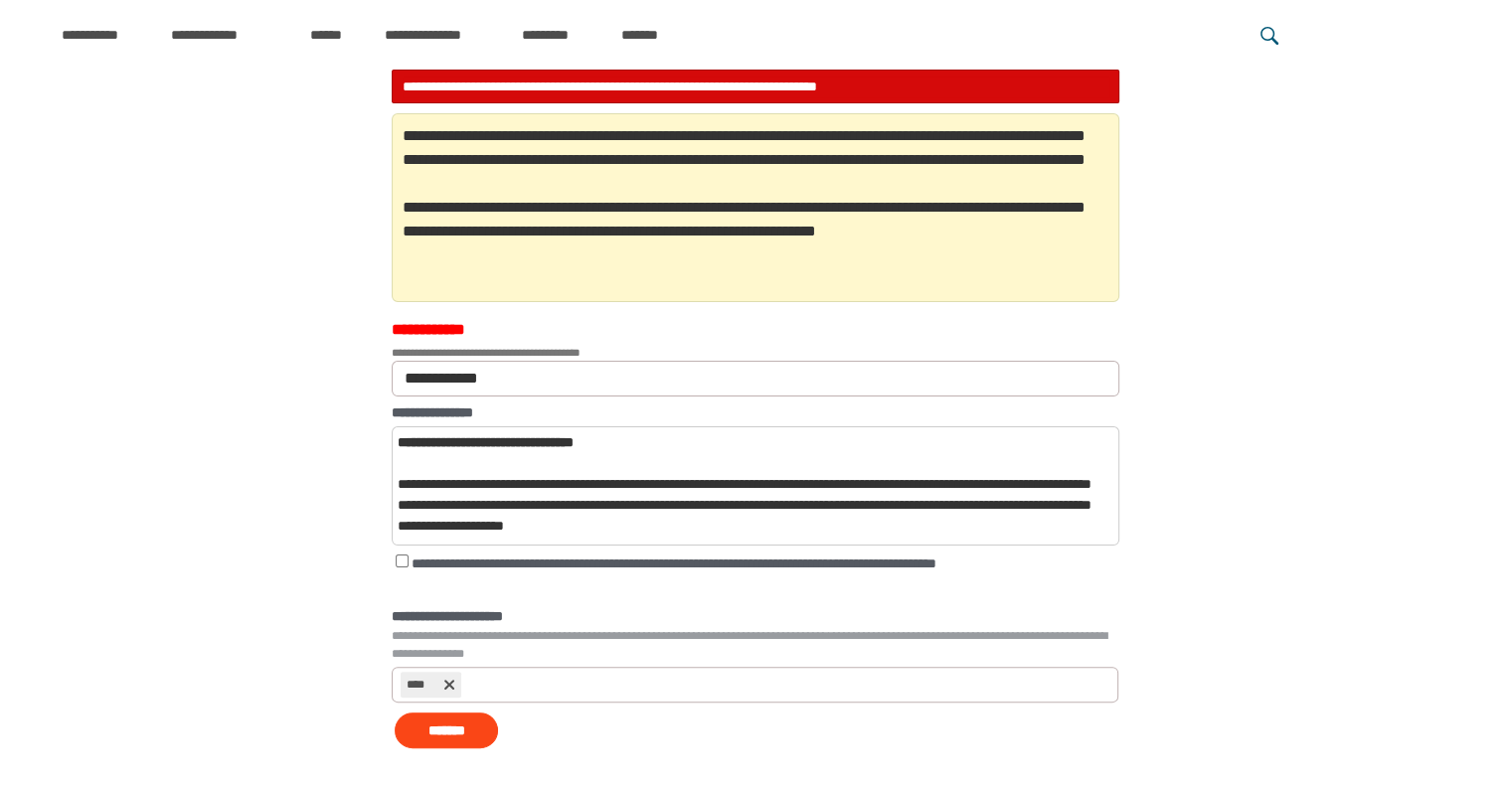 scroll, scrollTop: 382, scrollLeft: 0, axis: vertical 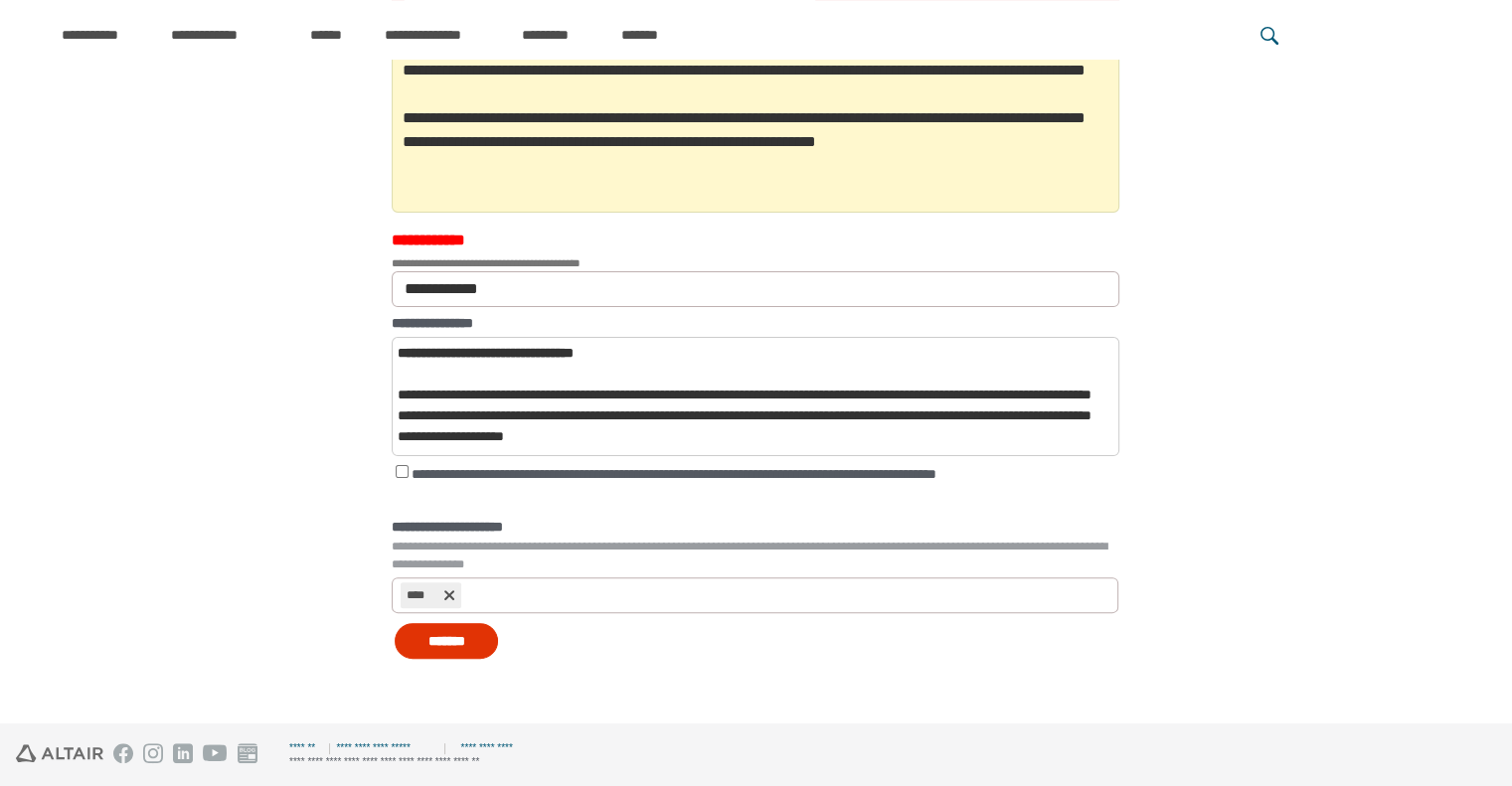 click on "*******" at bounding box center (446, 641) 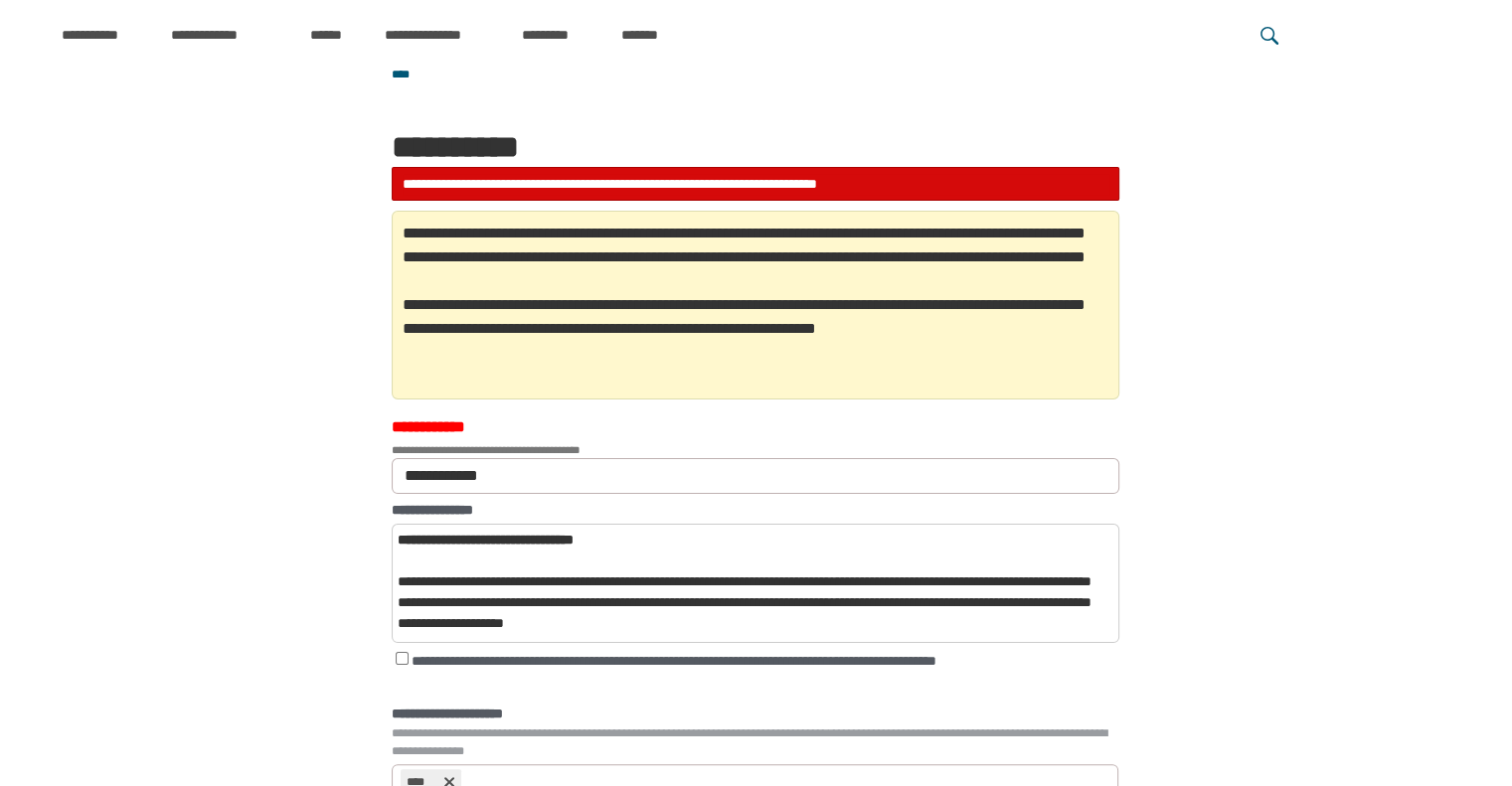 scroll, scrollTop: 199, scrollLeft: 0, axis: vertical 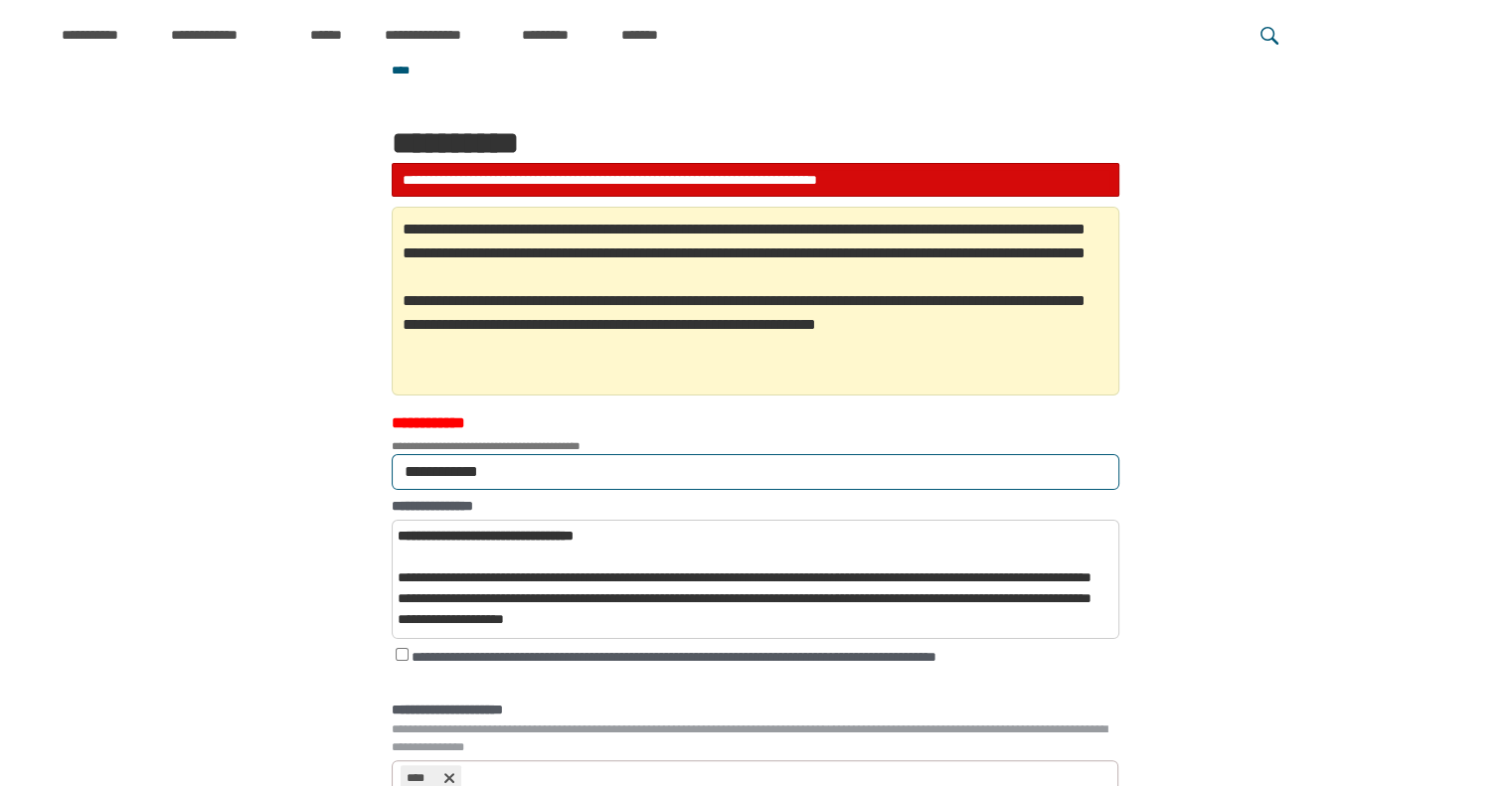 click on "**********" at bounding box center (756, 472) 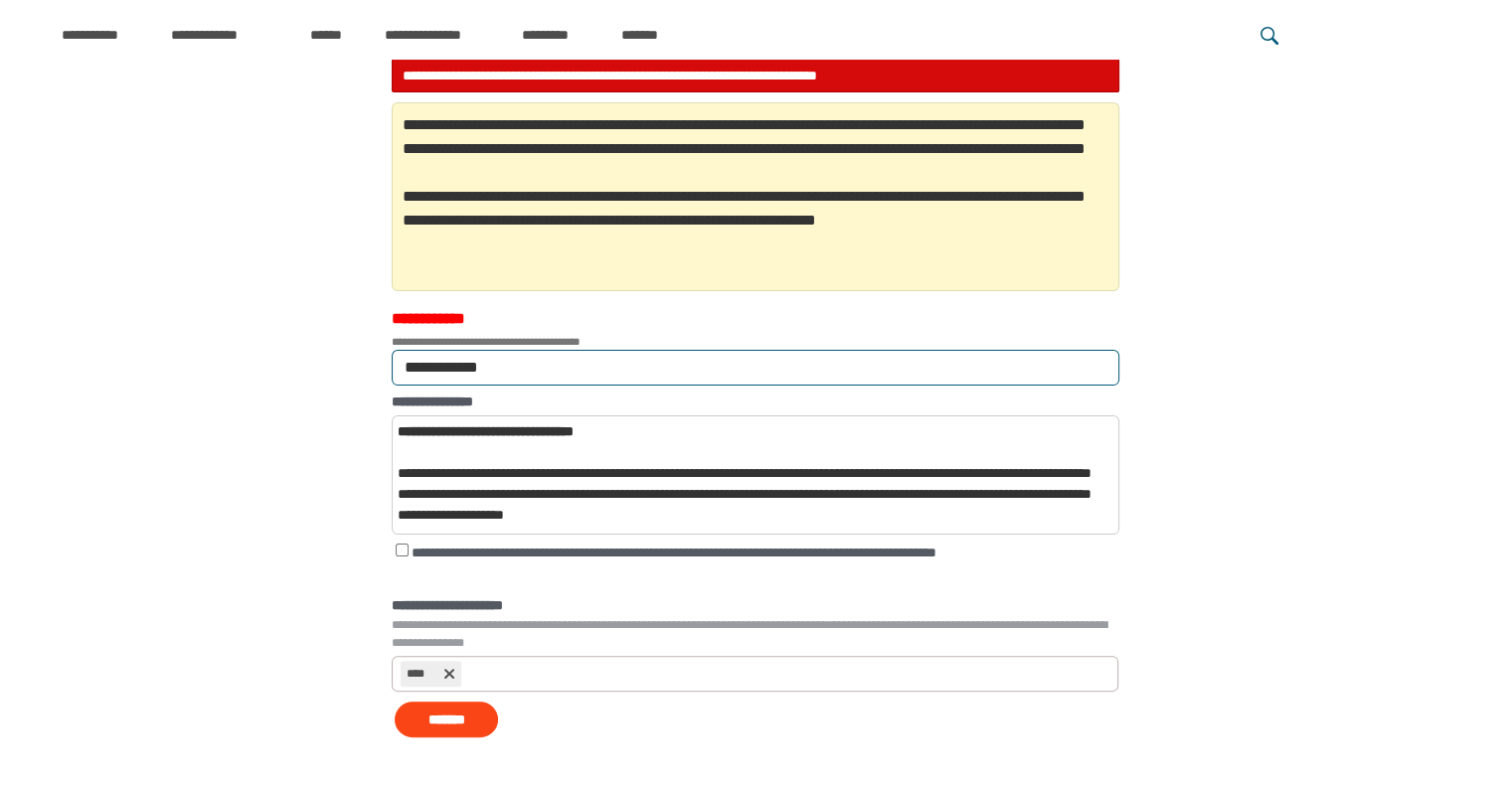 scroll, scrollTop: 382, scrollLeft: 0, axis: vertical 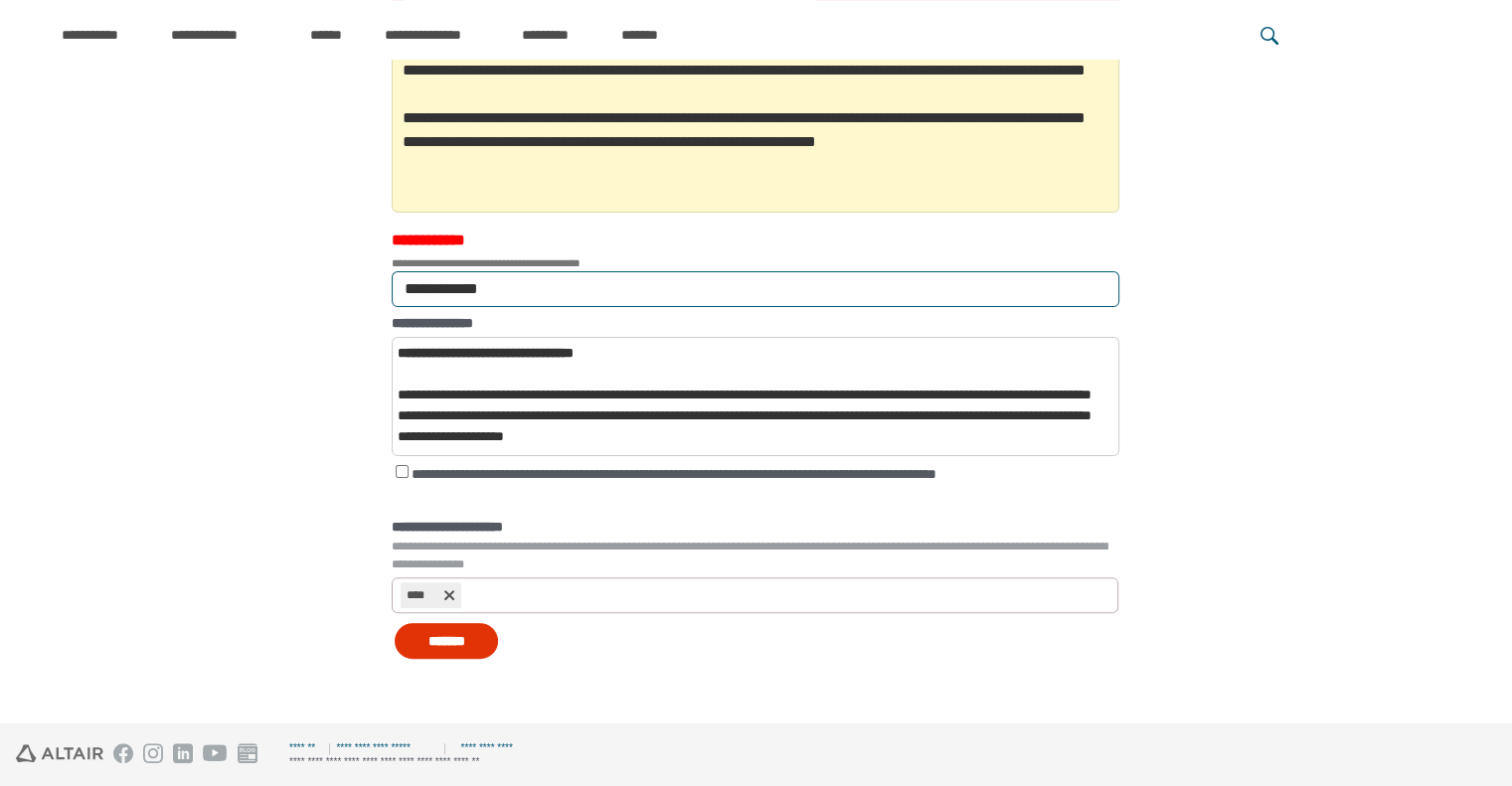 type on "**********" 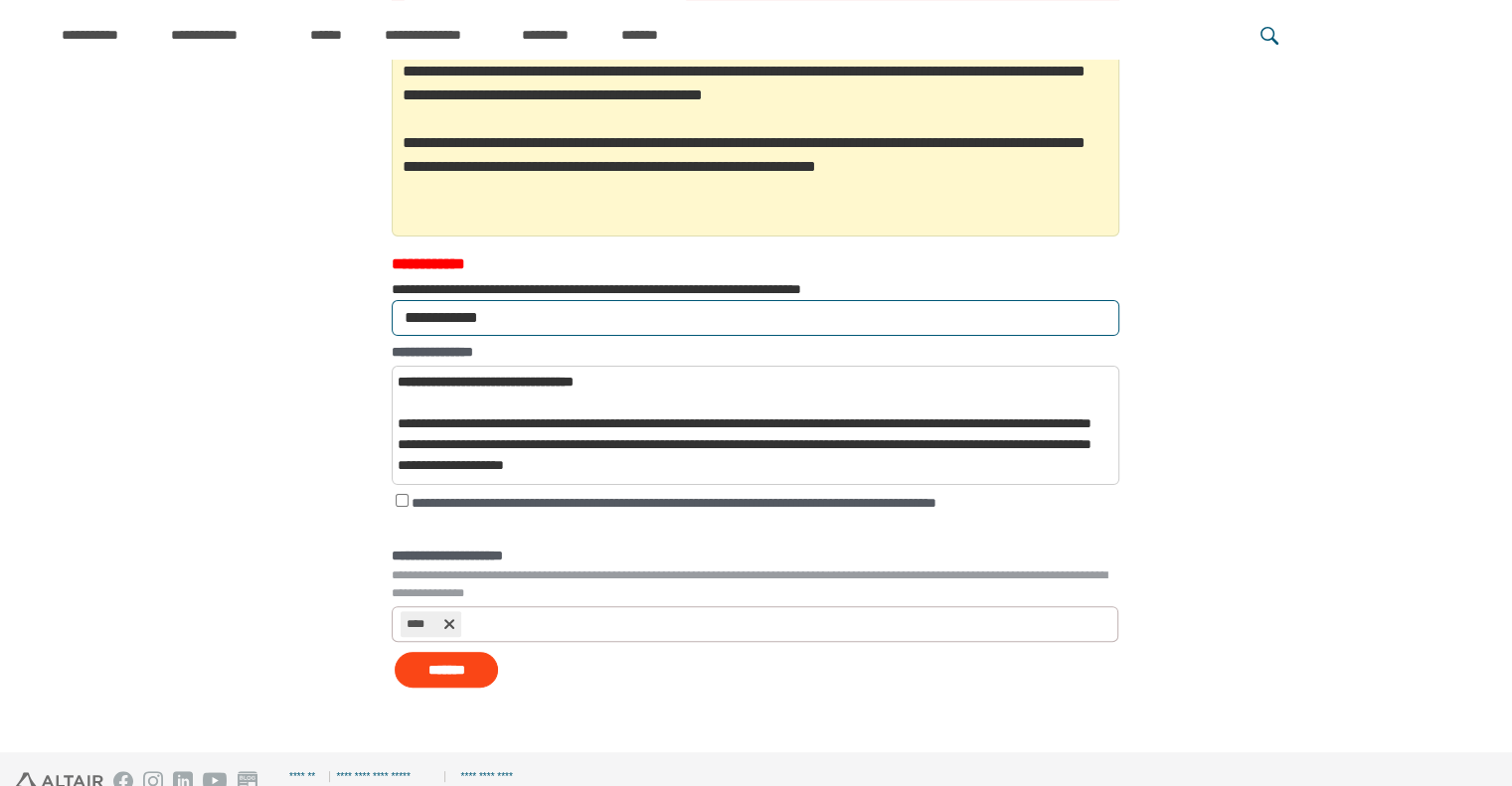 click on "**********" at bounding box center (756, 318) 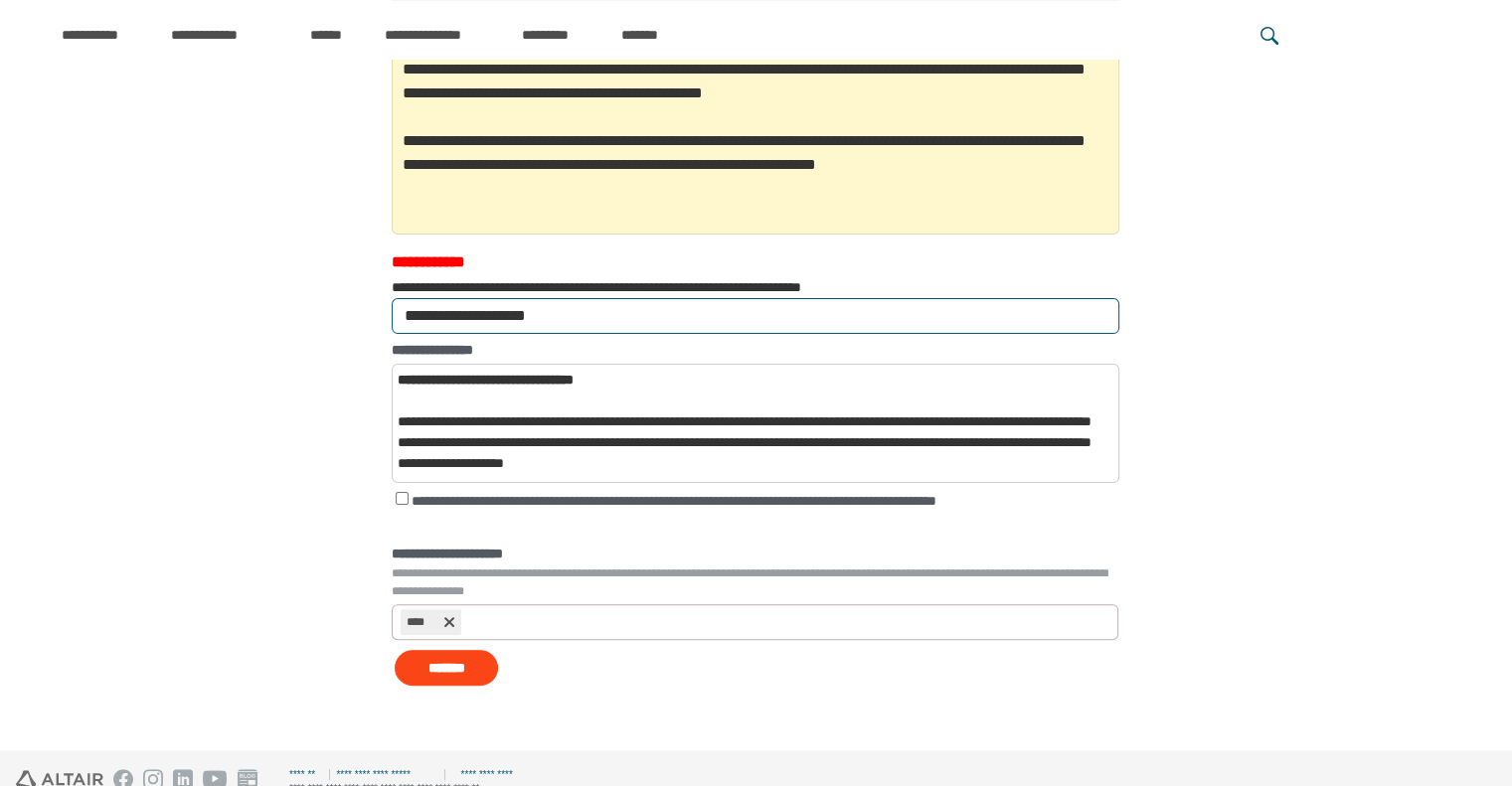 scroll, scrollTop: 410, scrollLeft: 0, axis: vertical 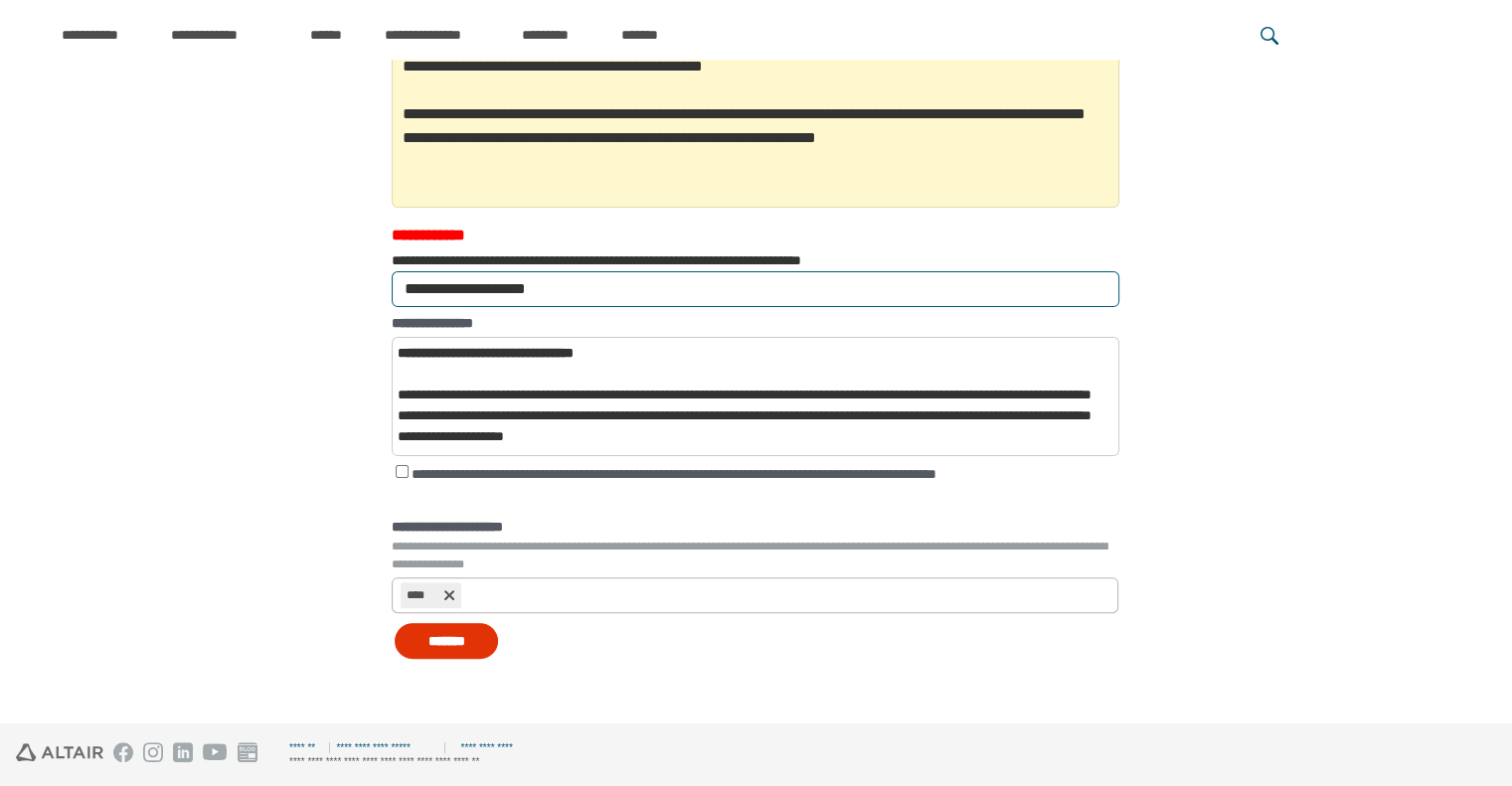 click on "*******" at bounding box center (446, 641) 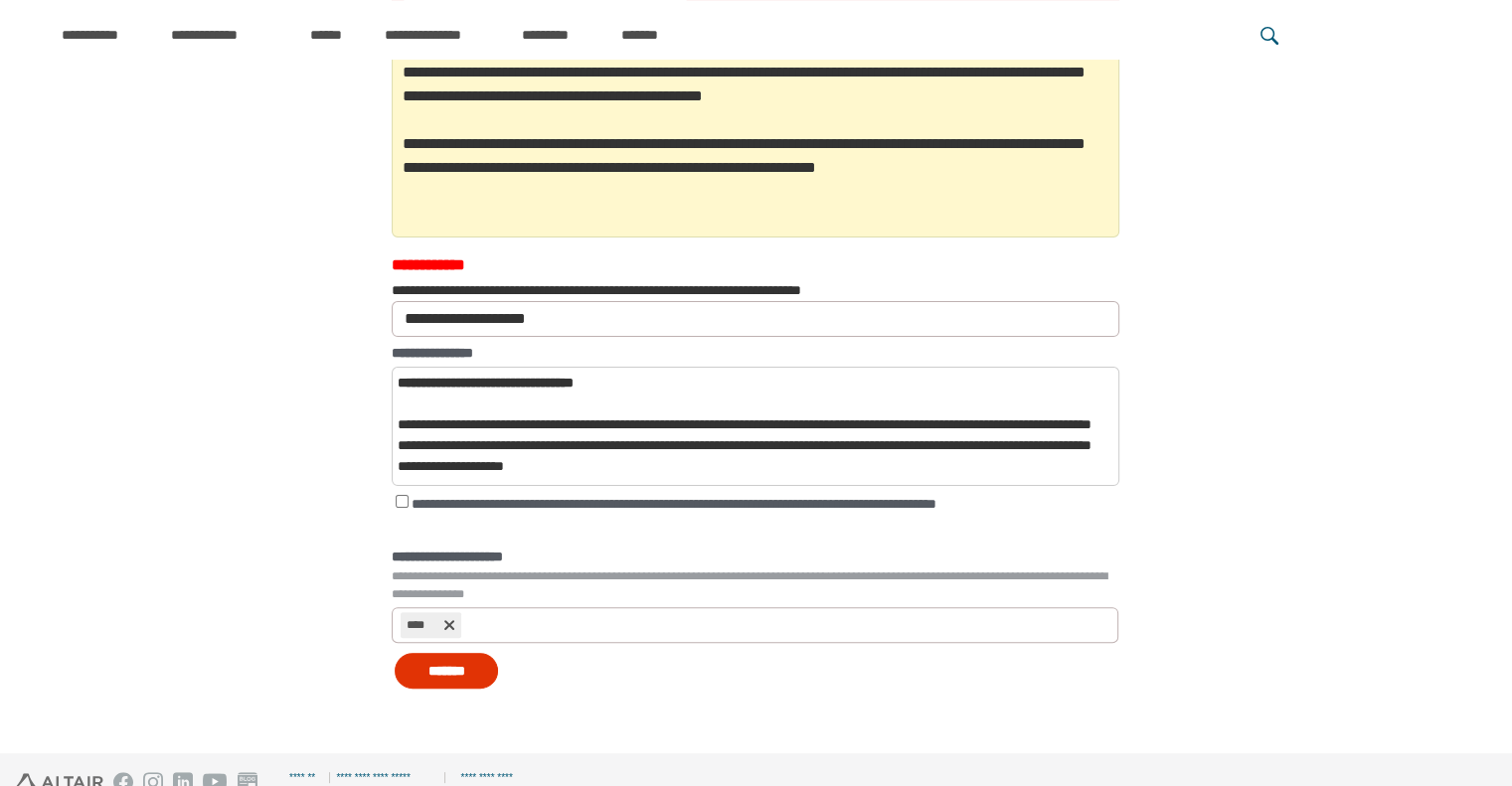 scroll, scrollTop: 397, scrollLeft: 0, axis: vertical 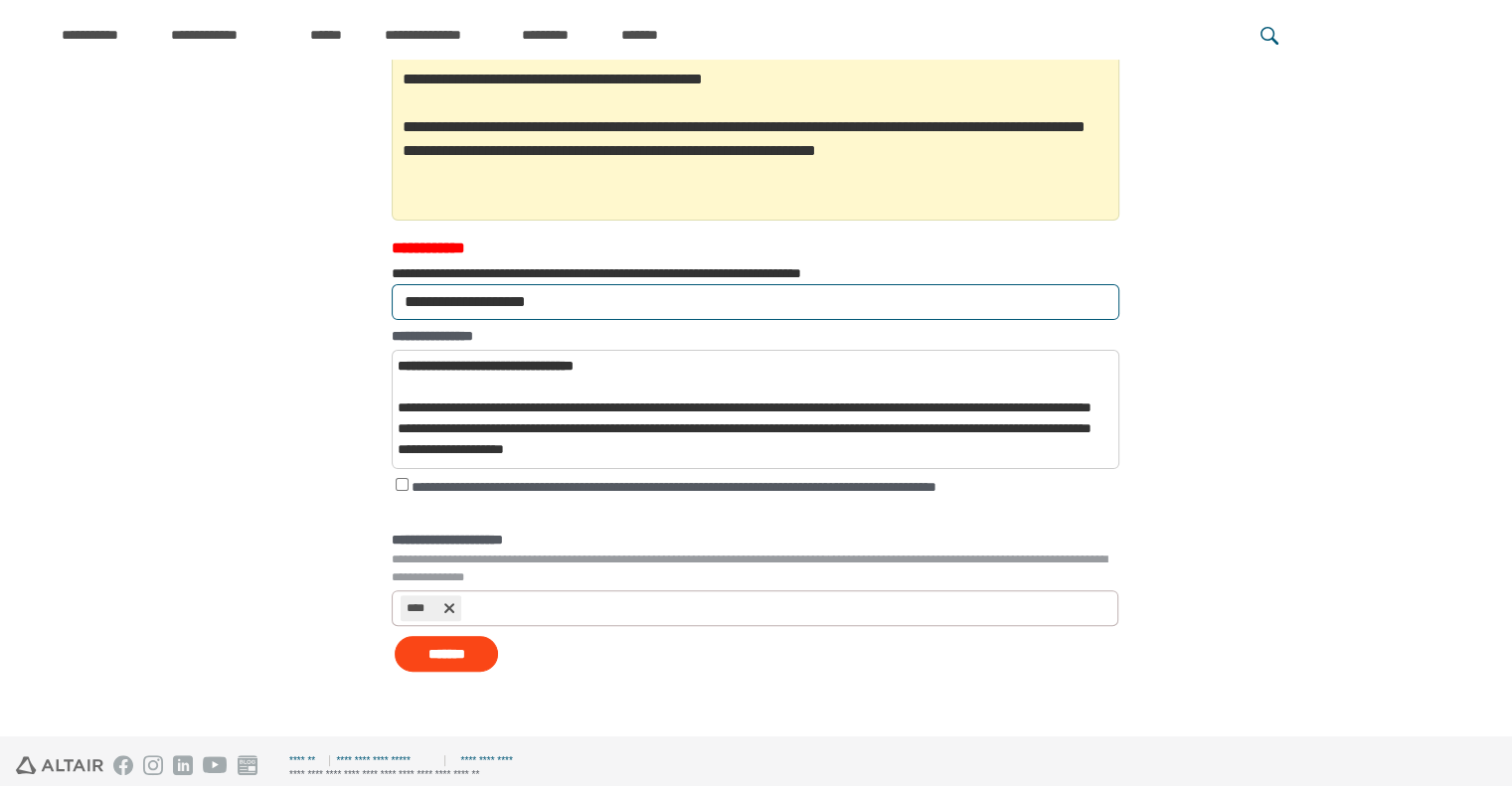 click on "**********" at bounding box center [756, 302] 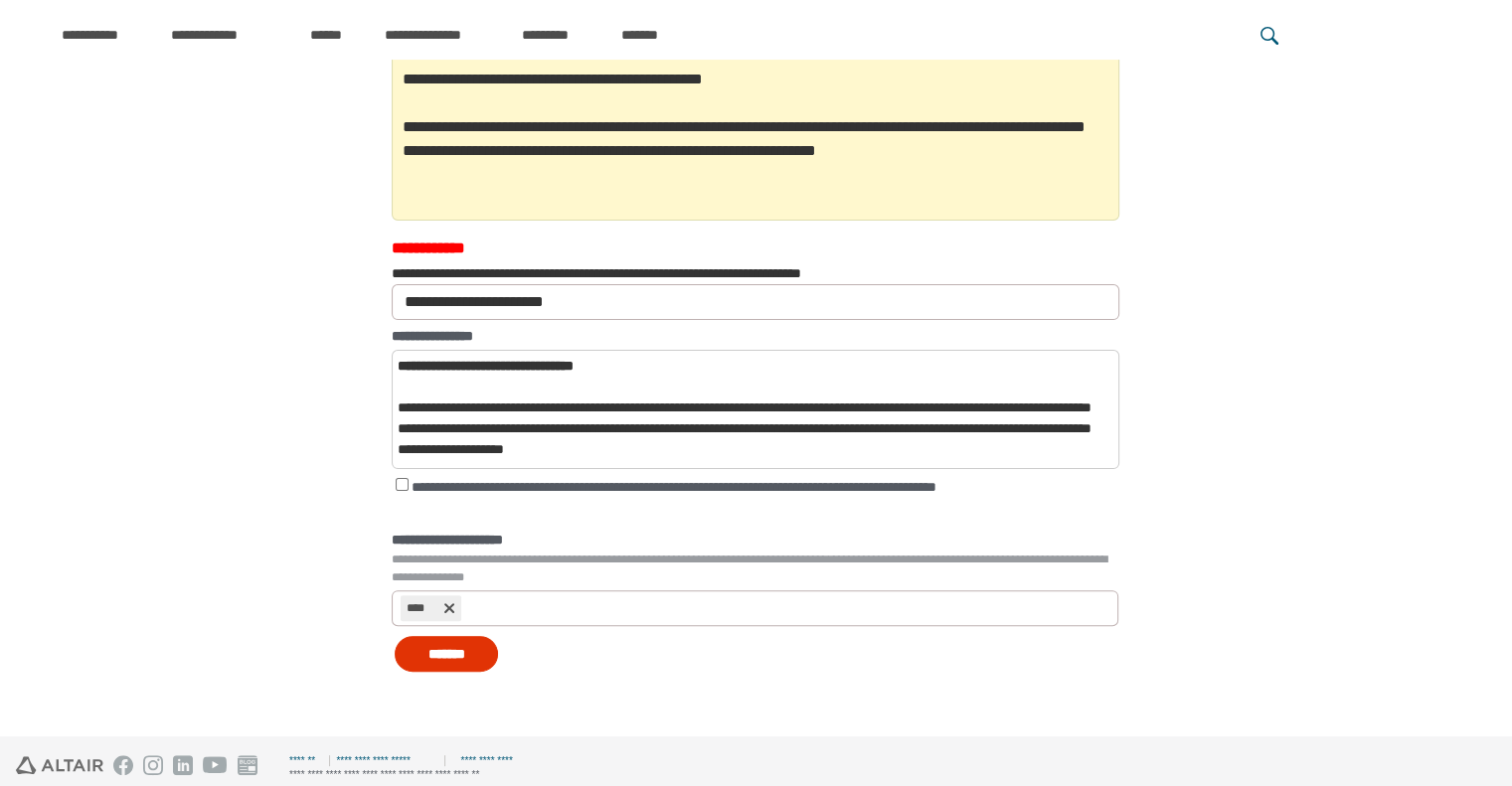click on "*******" at bounding box center (446, 654) 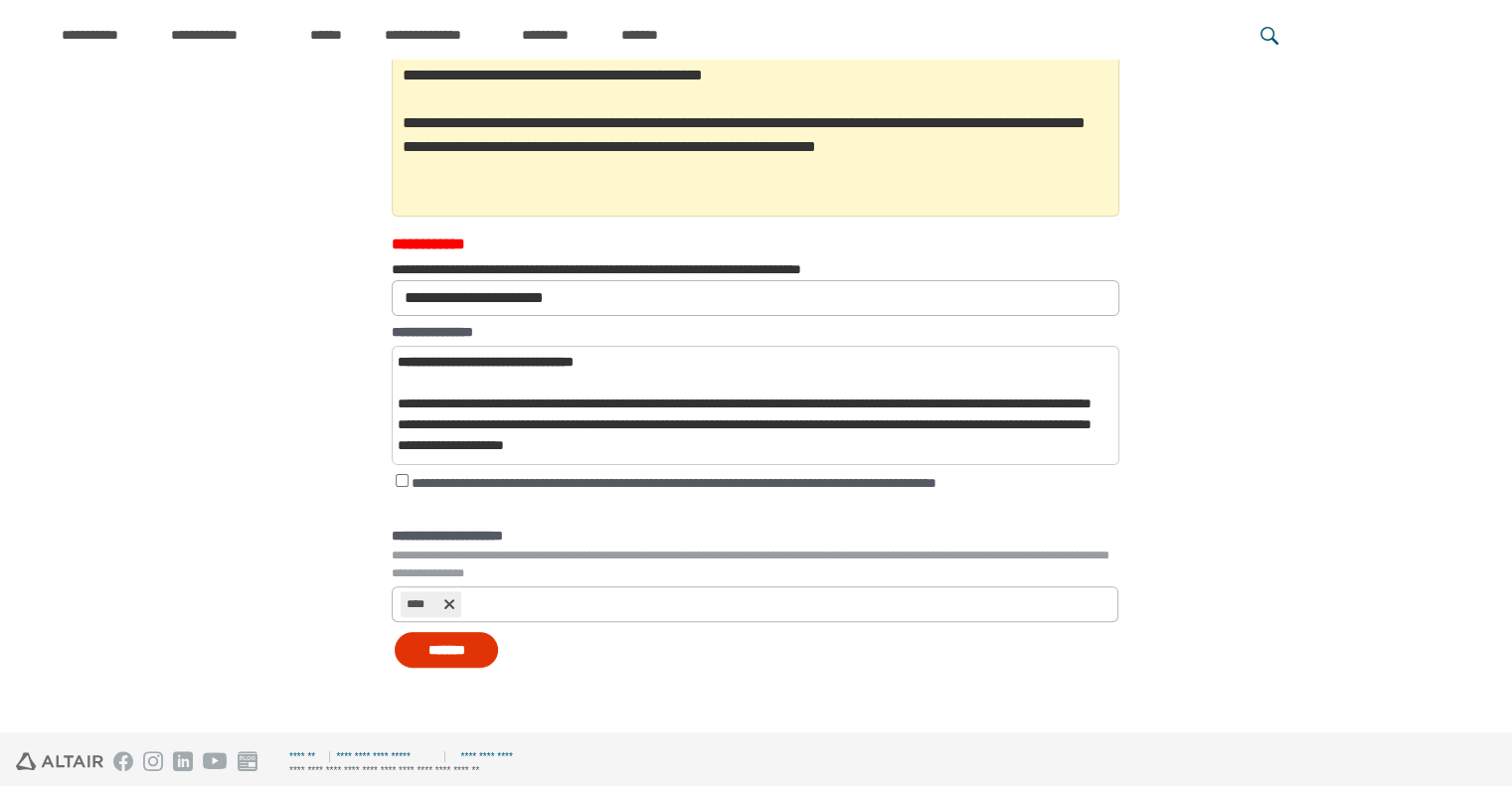 scroll, scrollTop: 410, scrollLeft: 0, axis: vertical 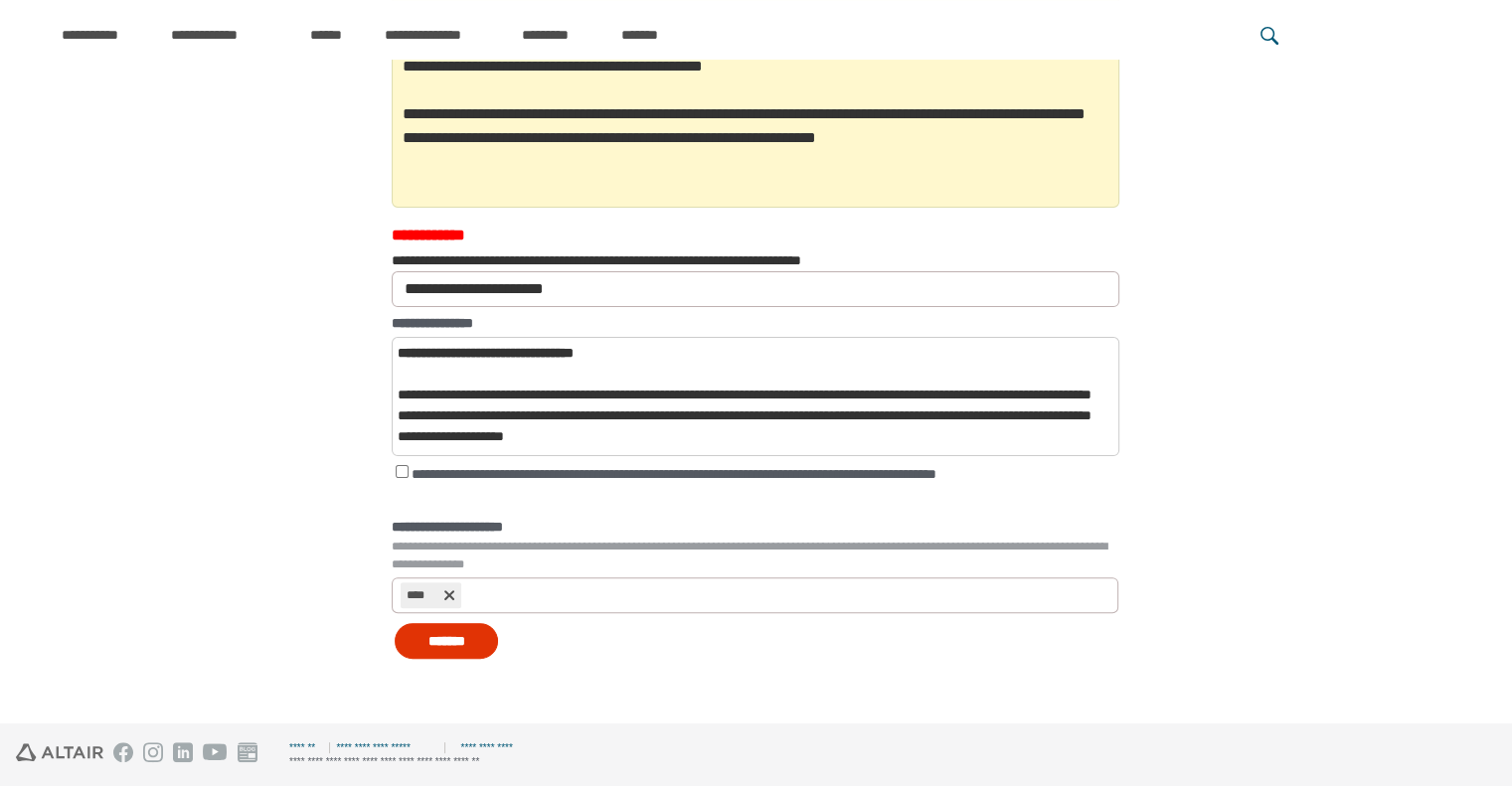 click on "*******" at bounding box center (446, 641) 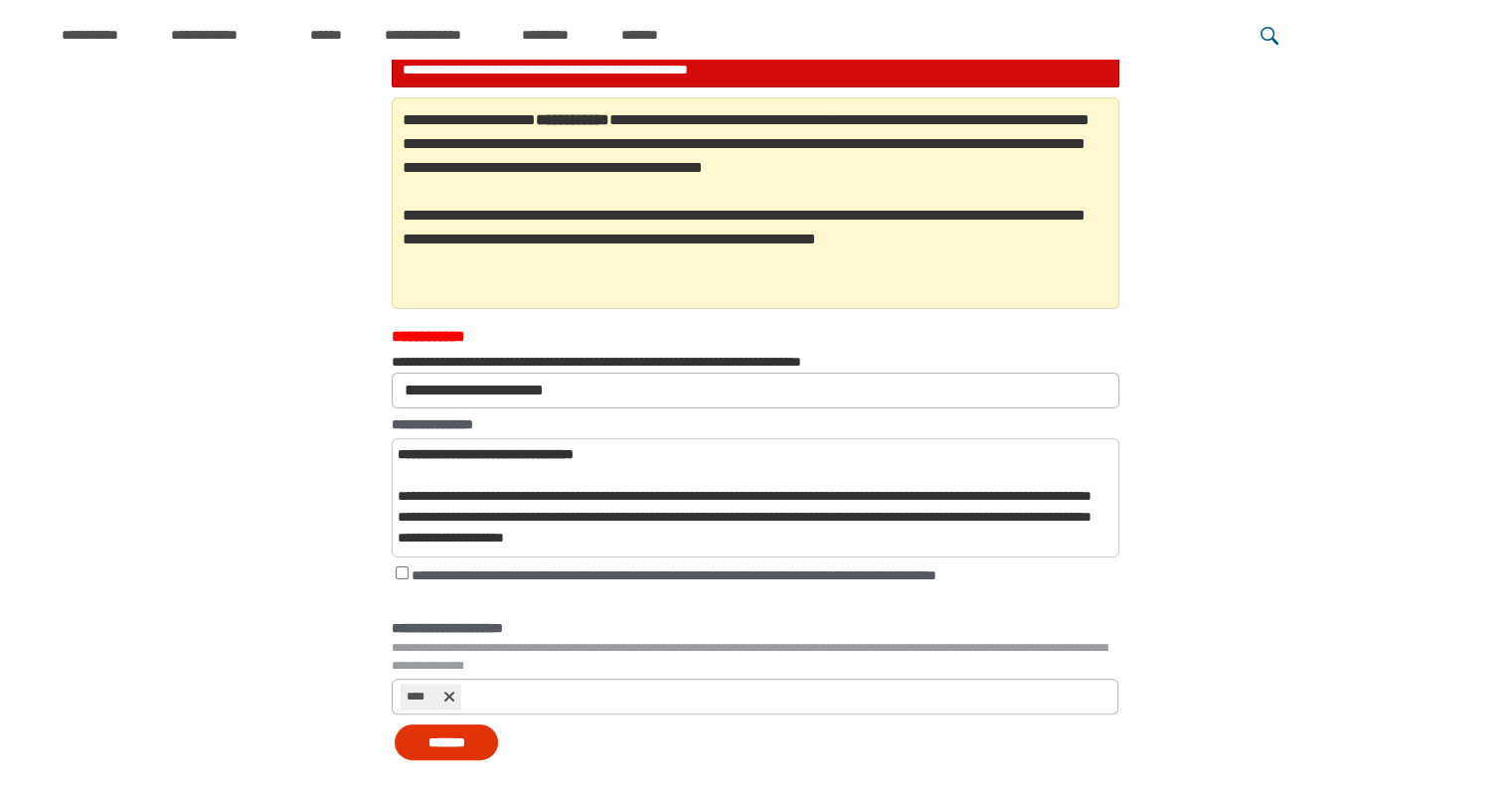 scroll, scrollTop: 212, scrollLeft: 0, axis: vertical 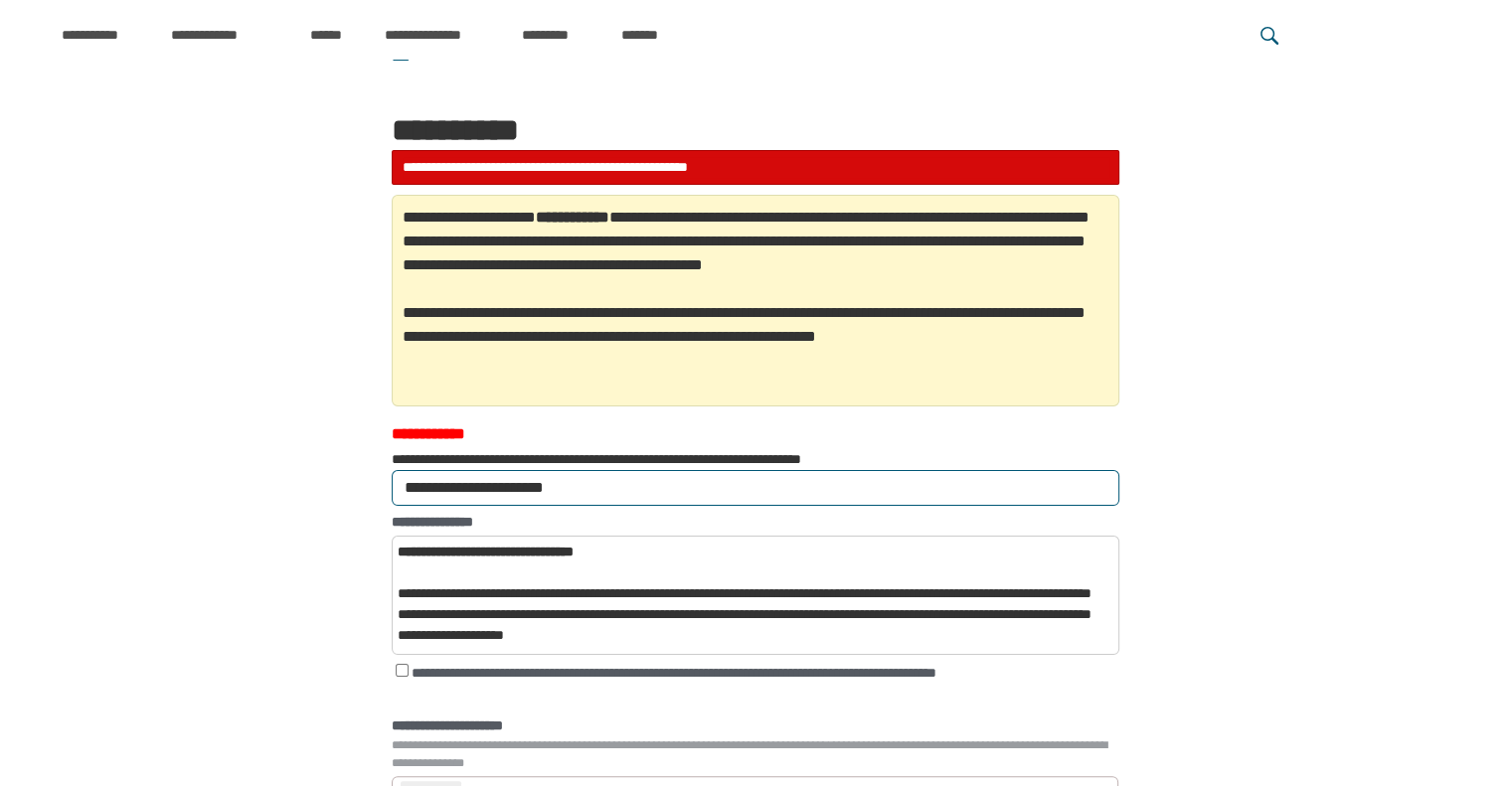 drag, startPoint x: 505, startPoint y: 488, endPoint x: 290, endPoint y: 452, distance: 217.99312 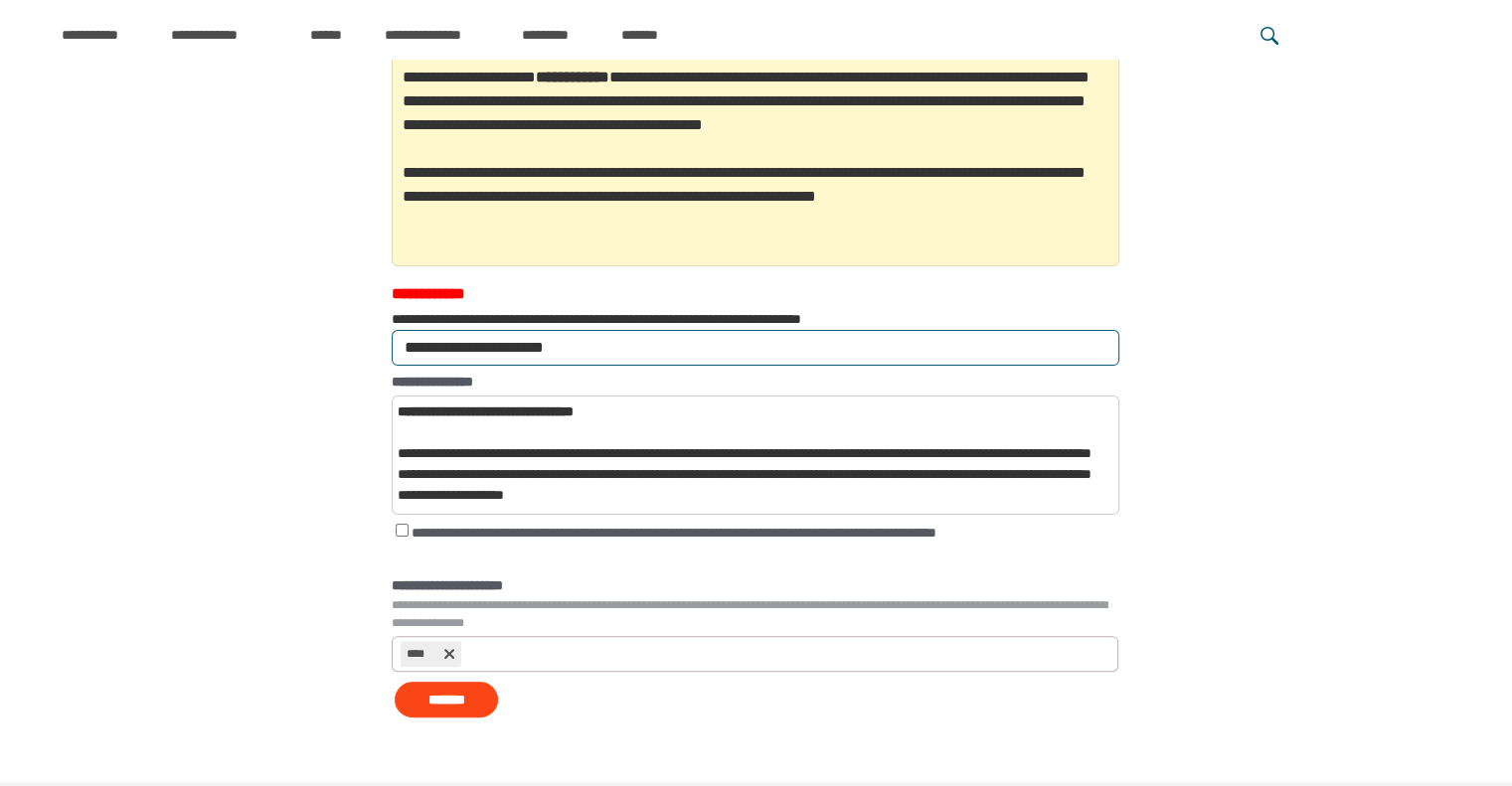scroll, scrollTop: 410, scrollLeft: 0, axis: vertical 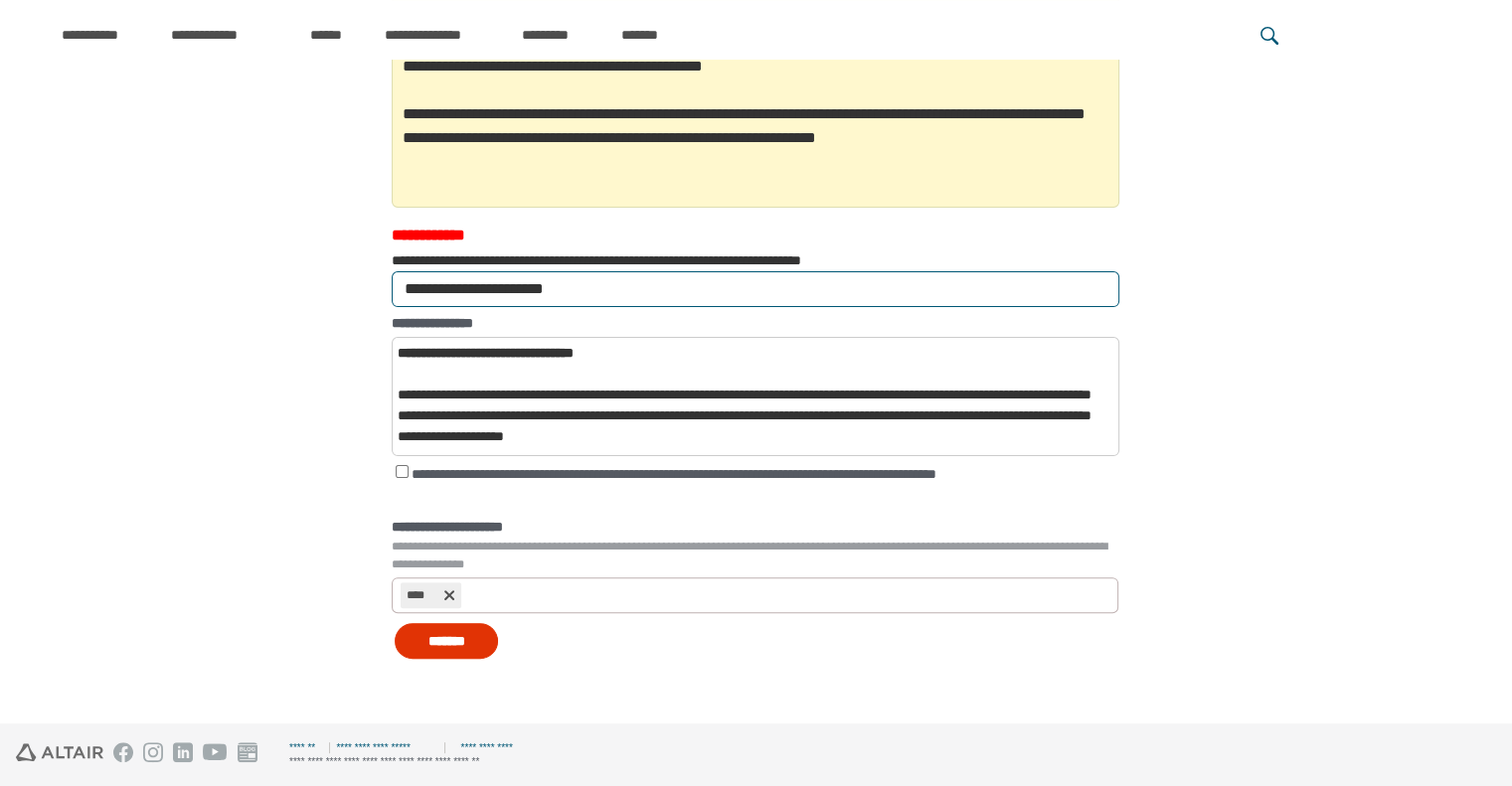 type on "**********" 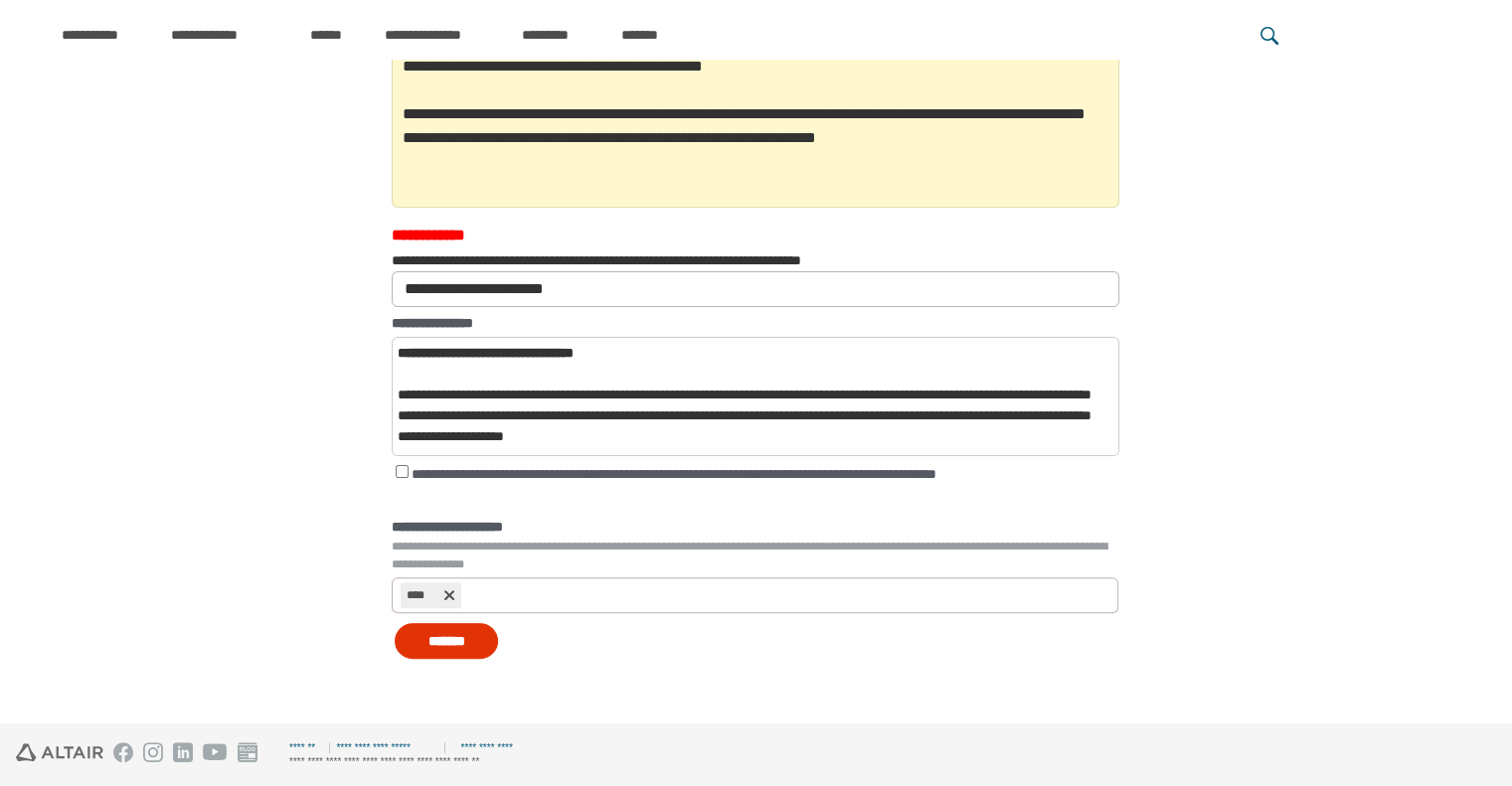 click on "*******" at bounding box center [446, 641] 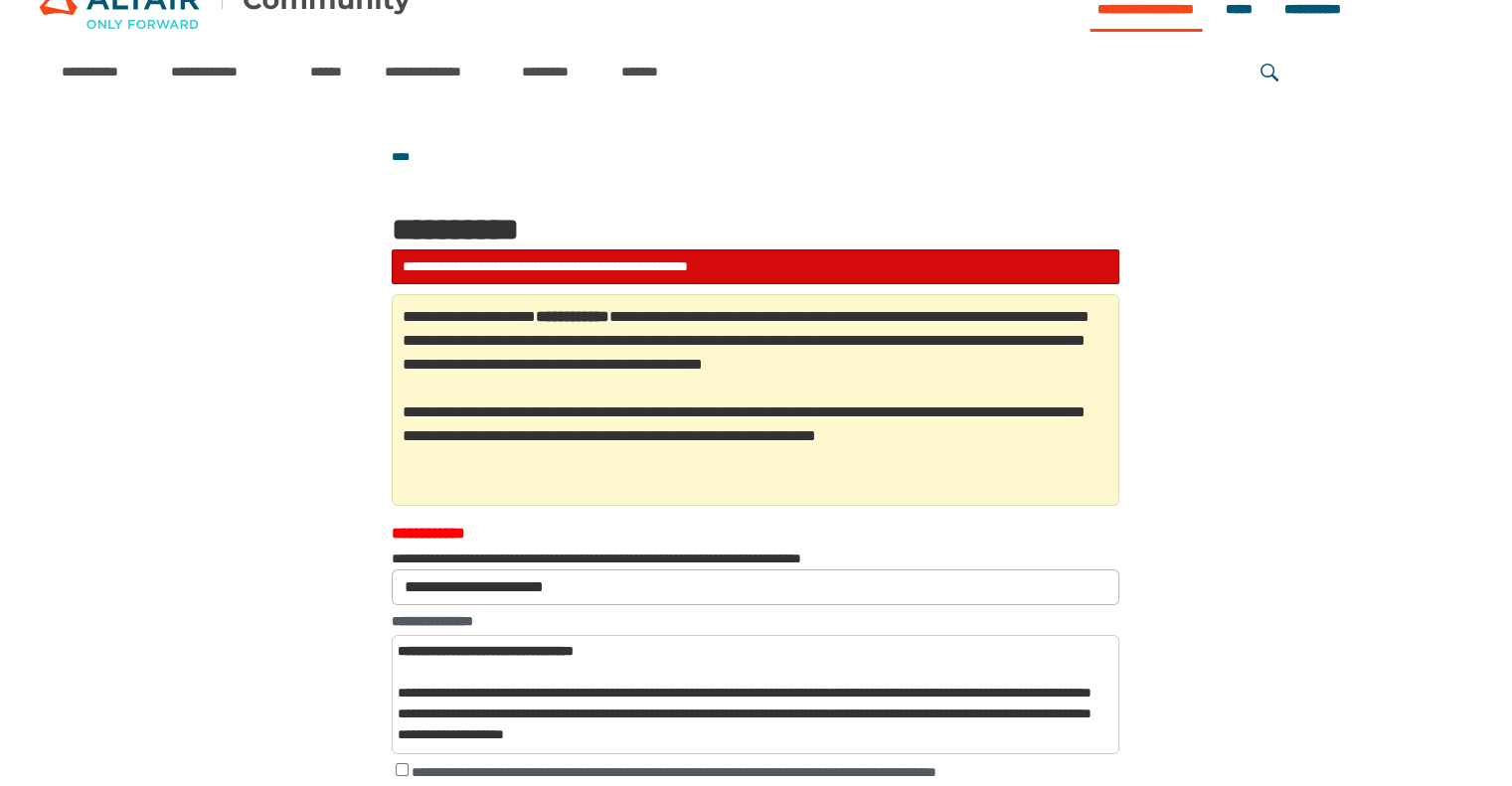 scroll, scrollTop: 410, scrollLeft: 0, axis: vertical 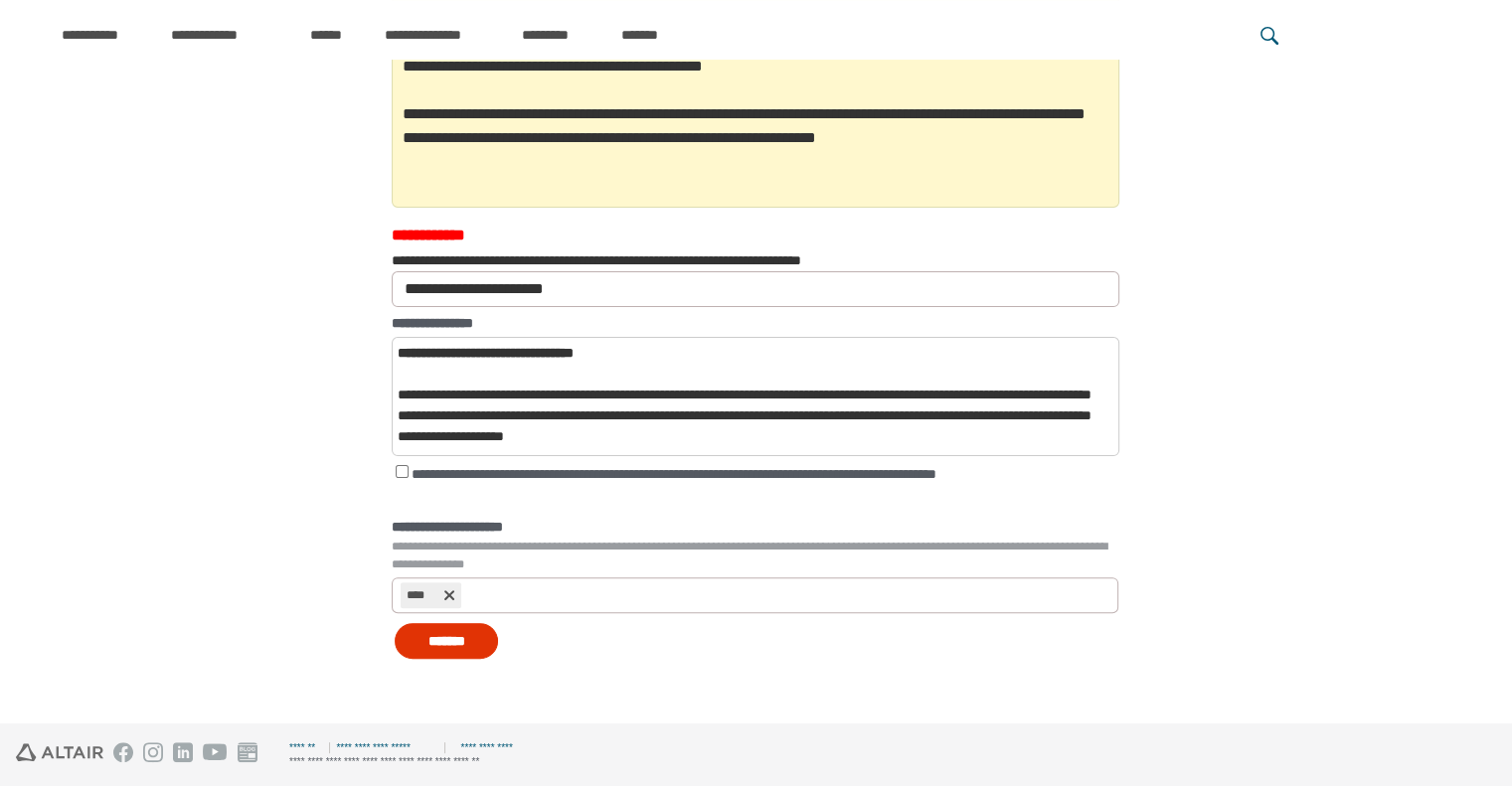 click on "*******" at bounding box center (446, 641) 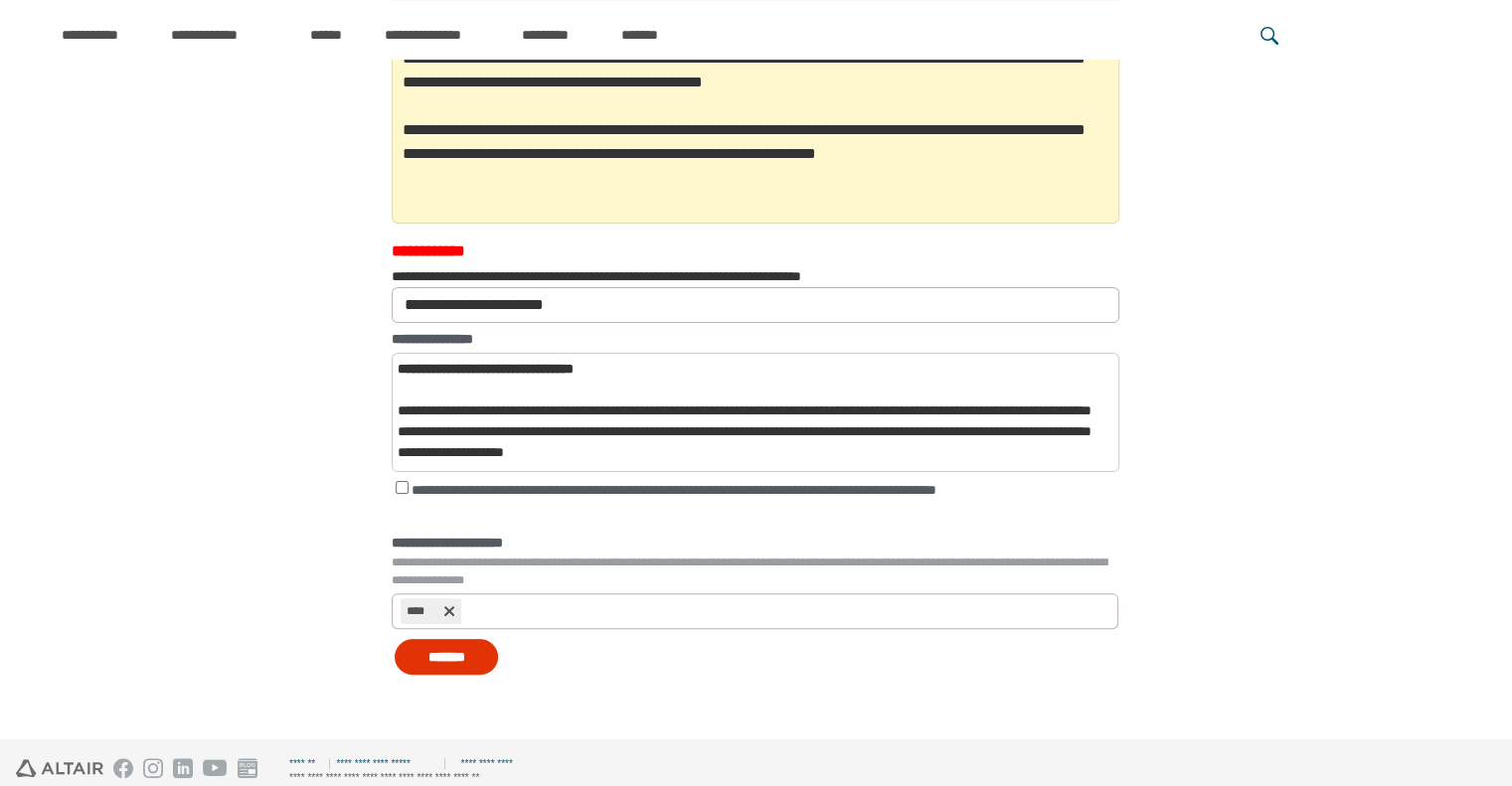 scroll, scrollTop: 397, scrollLeft: 0, axis: vertical 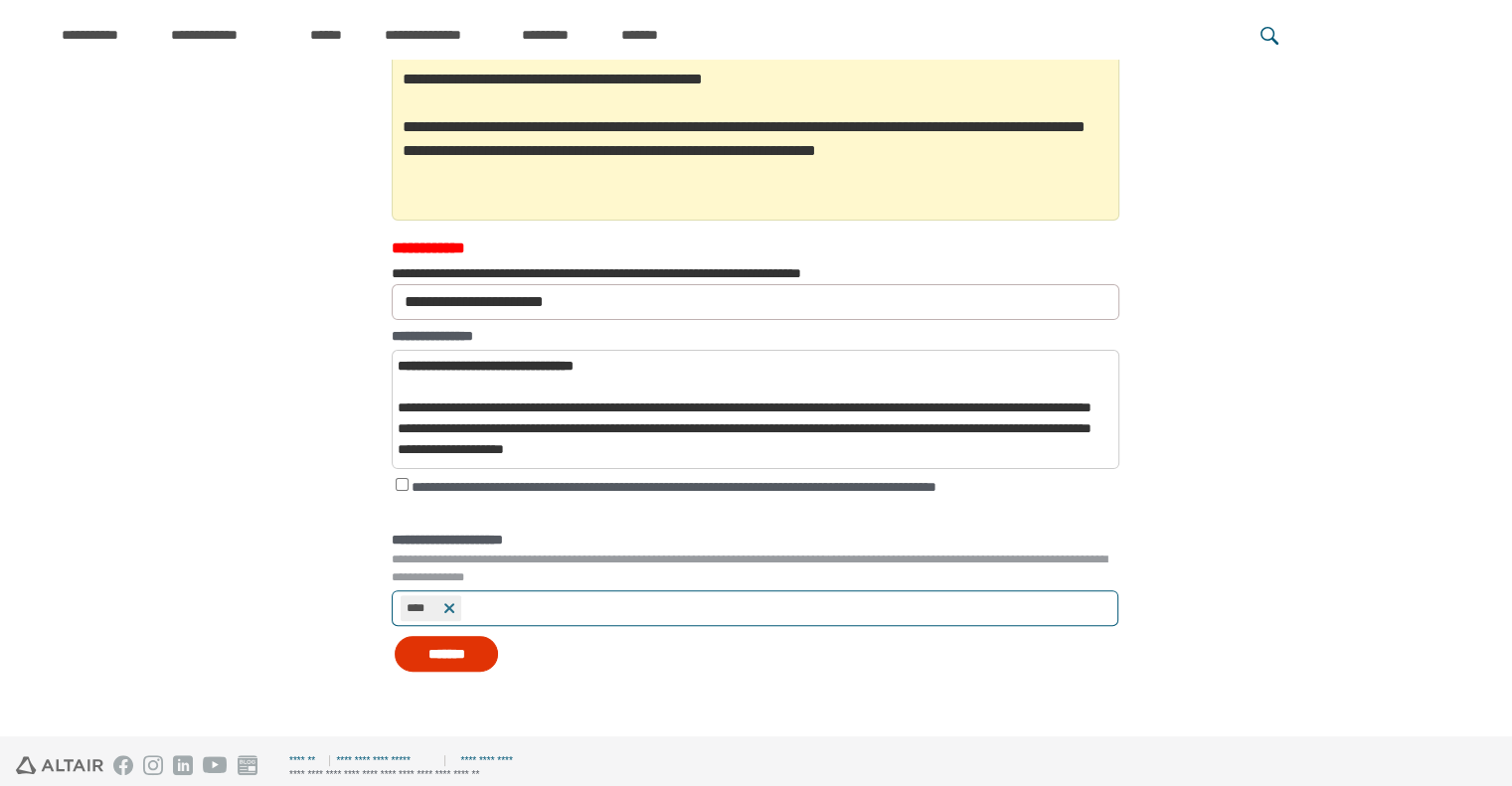 click on "*****" at bounding box center (449, 608) 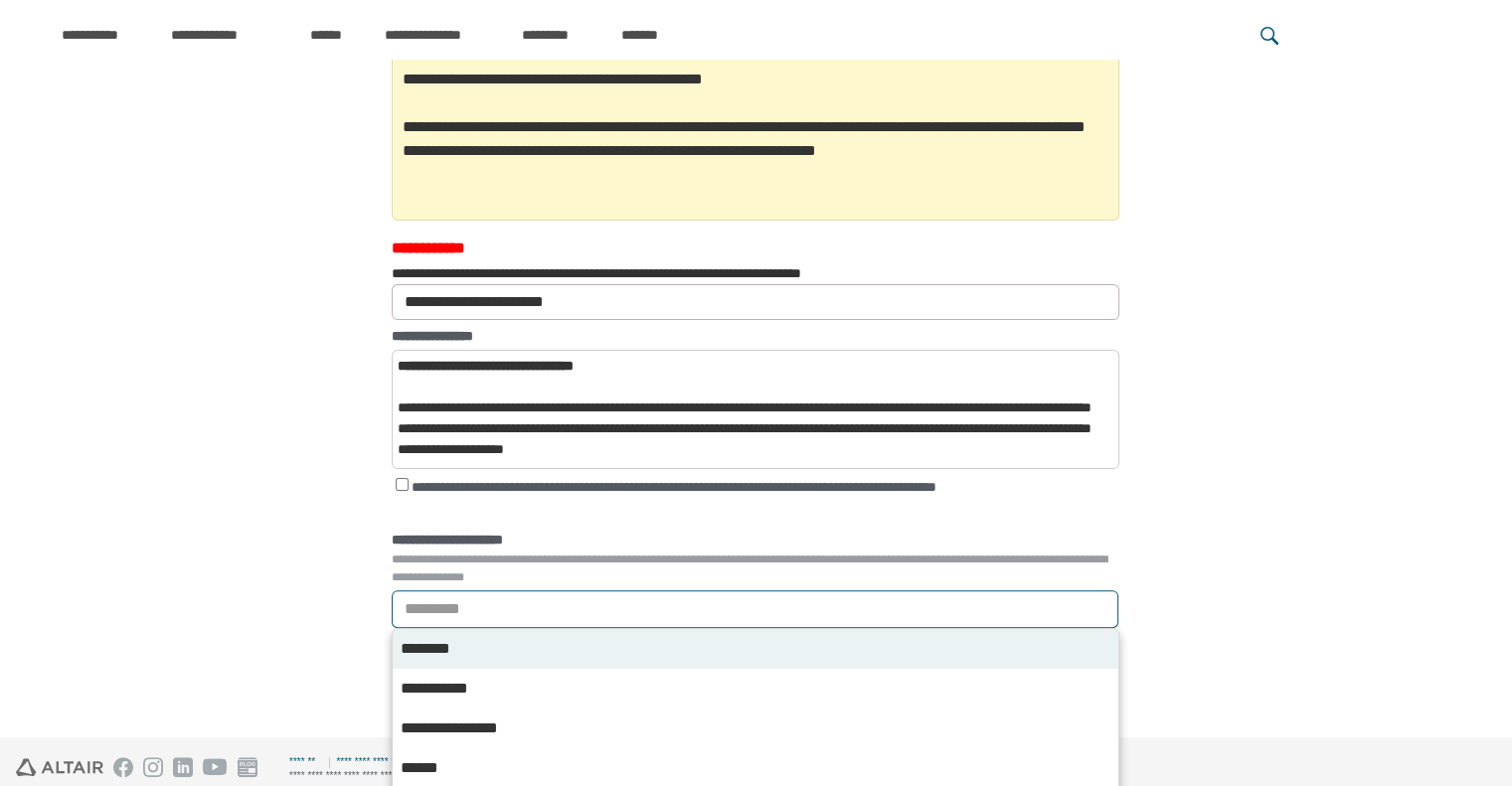 scroll, scrollTop: 413, scrollLeft: 0, axis: vertical 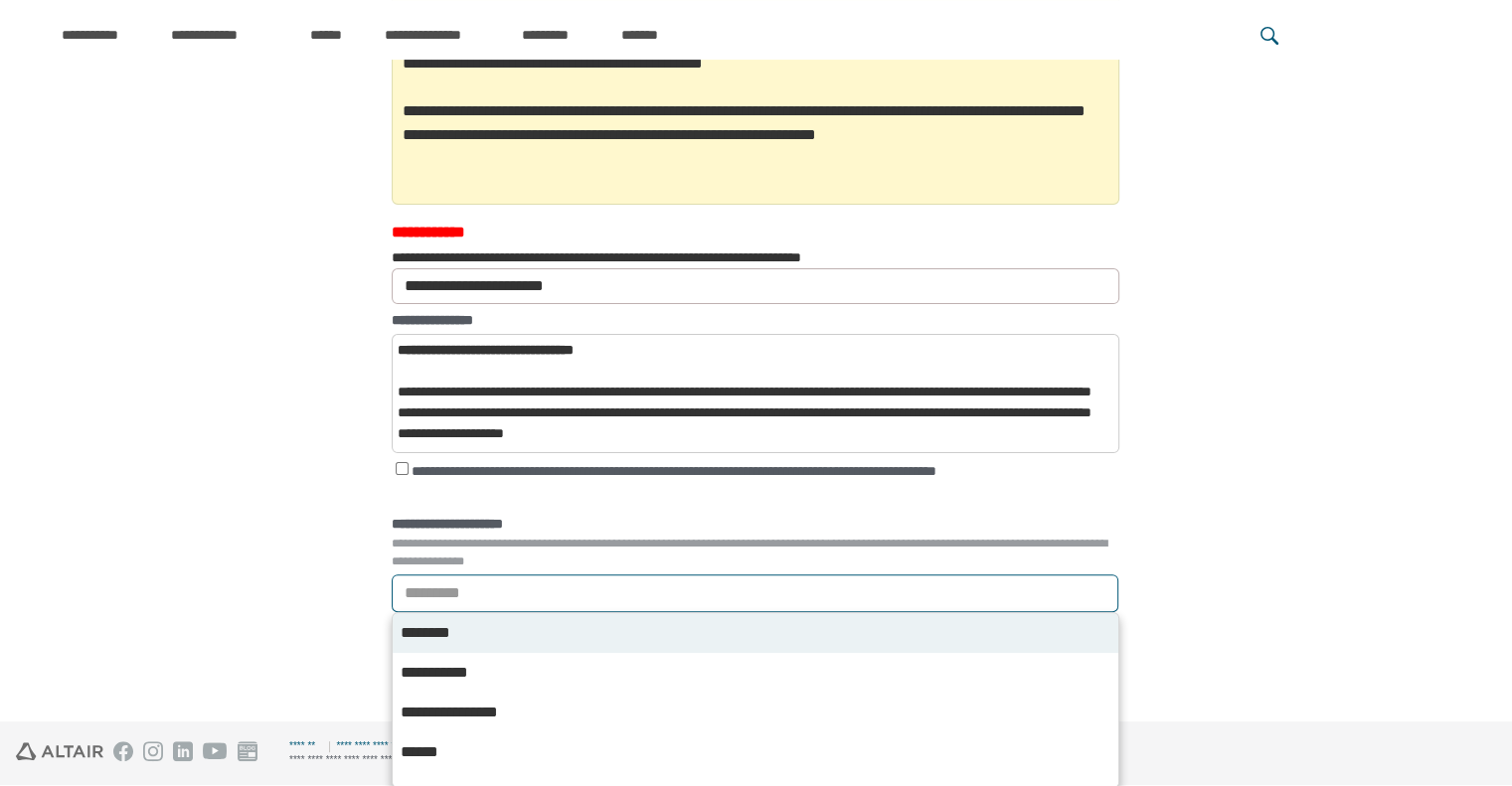 click on "*********" at bounding box center (755, 593) 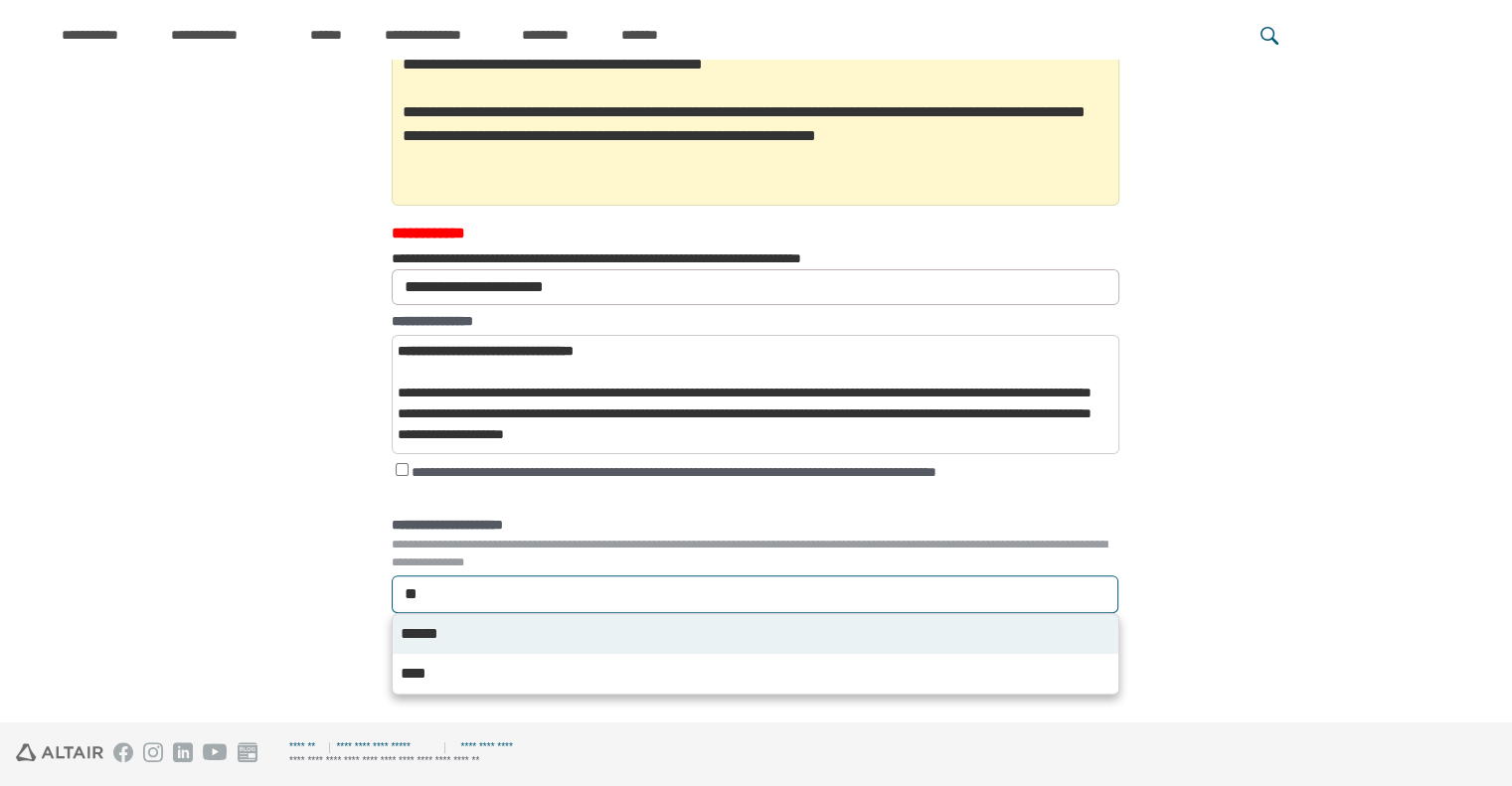 scroll, scrollTop: 412, scrollLeft: 0, axis: vertical 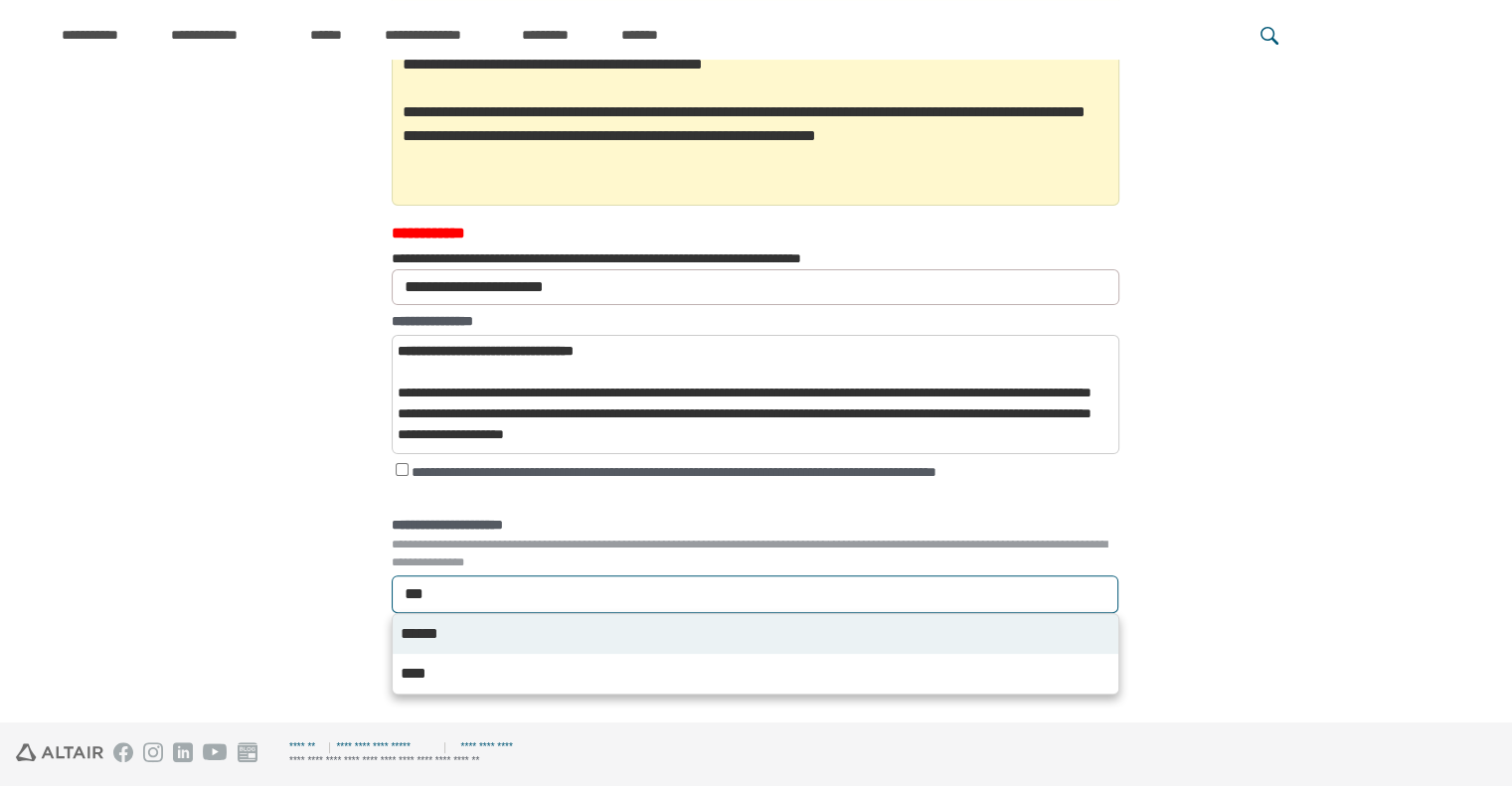 type on "****" 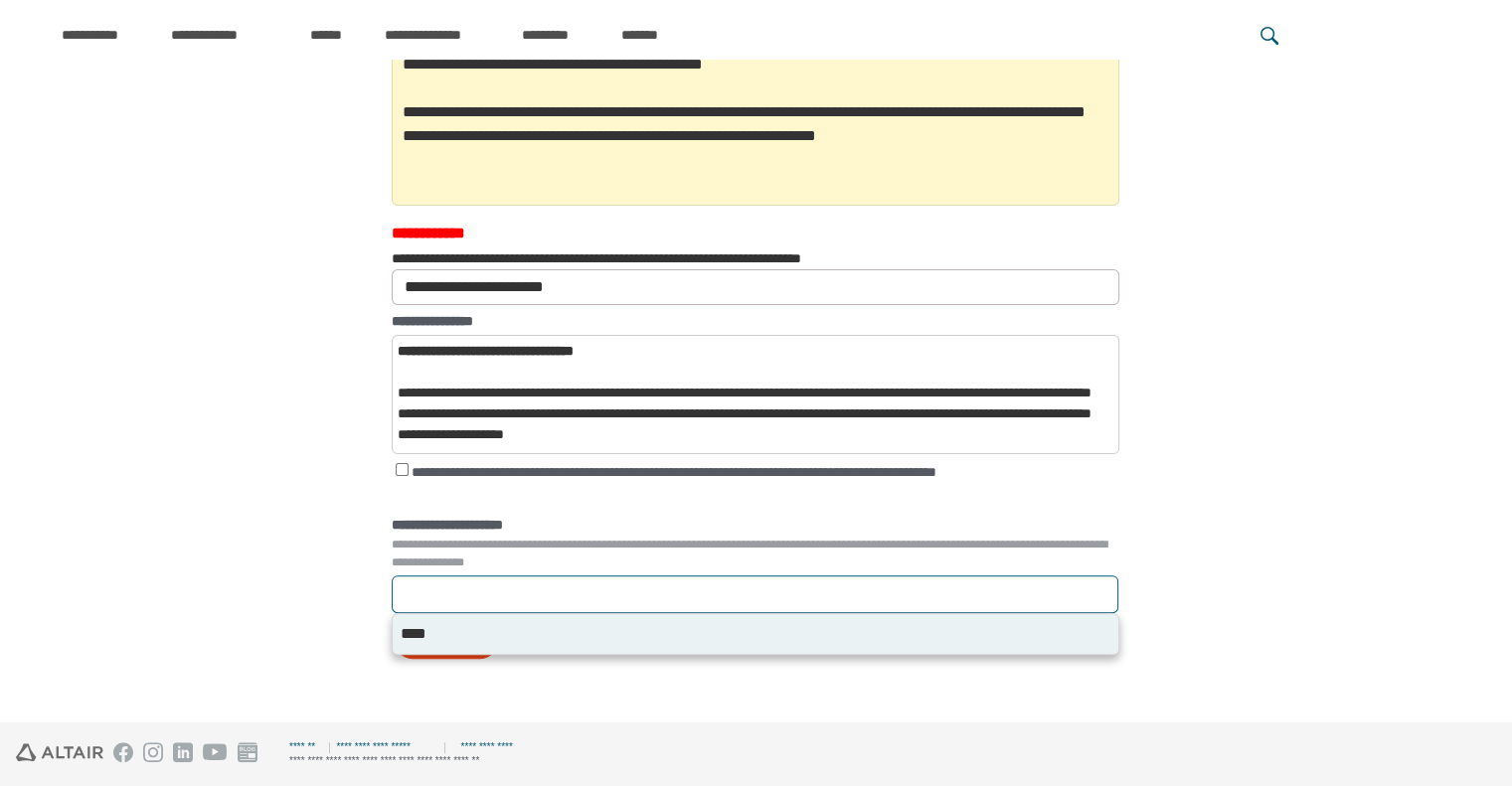 click on "****" at bounding box center [755, 594] 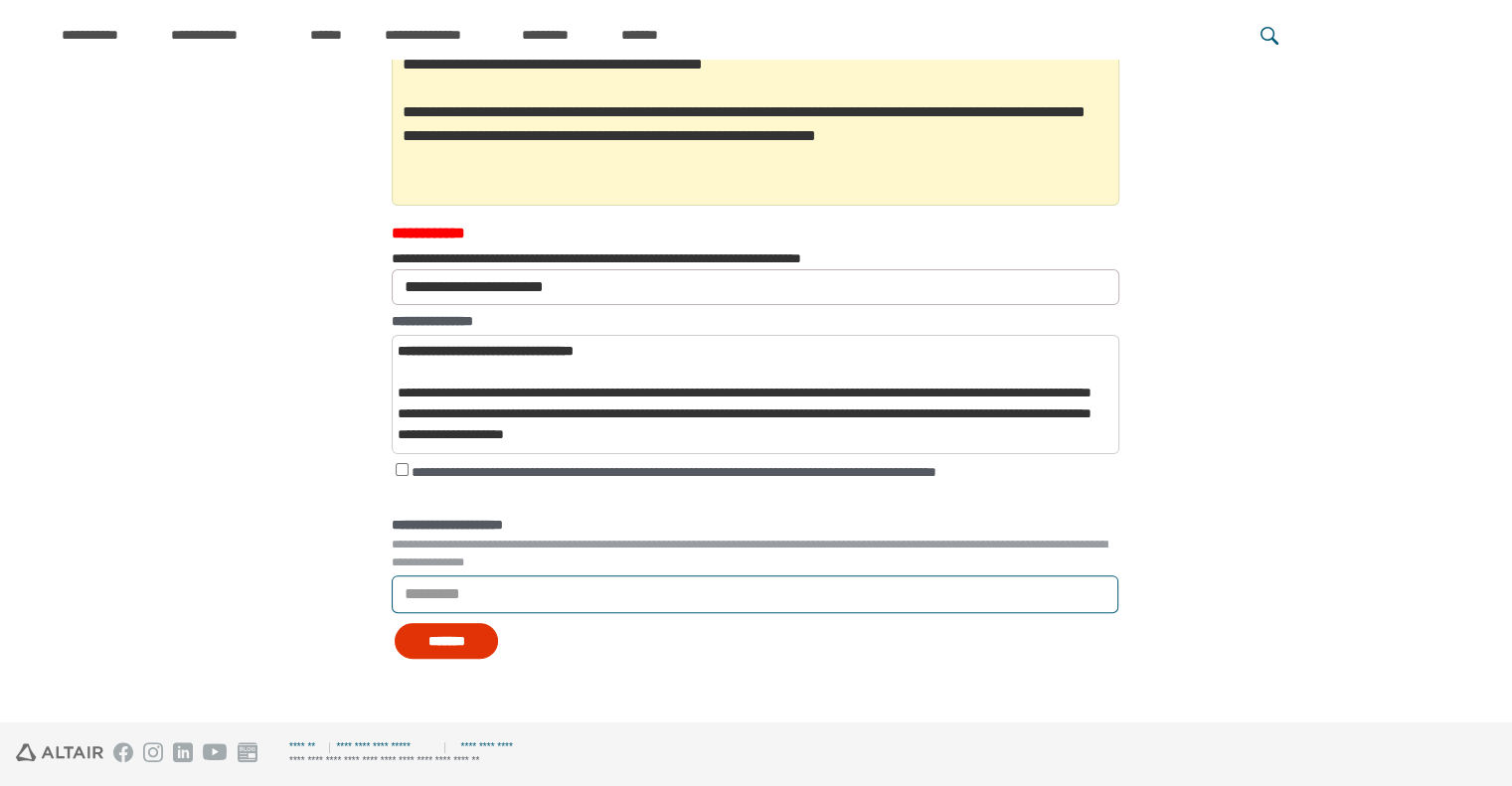 click on "*******" at bounding box center (446, 641) 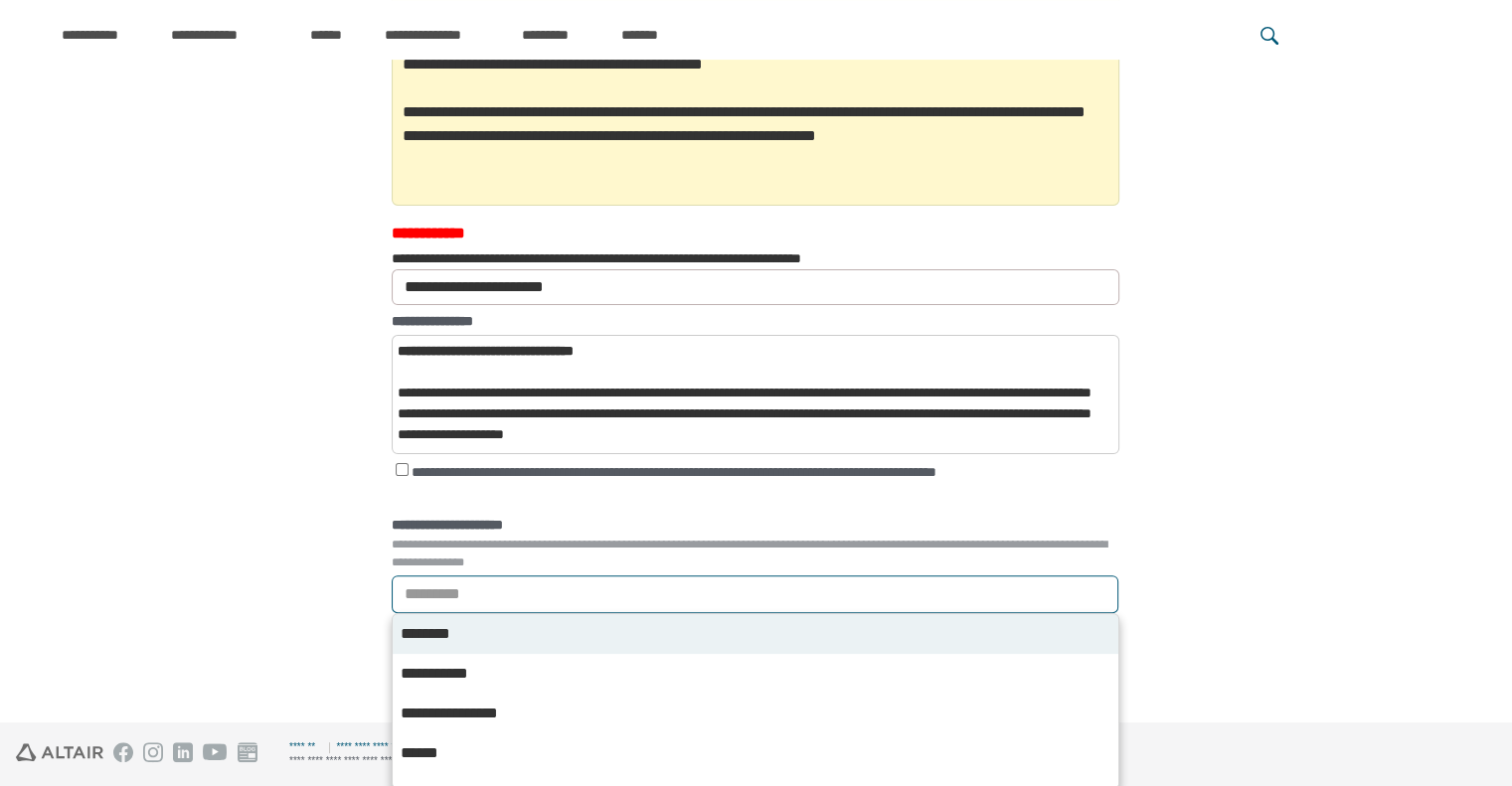 click on "*********" at bounding box center [755, 594] 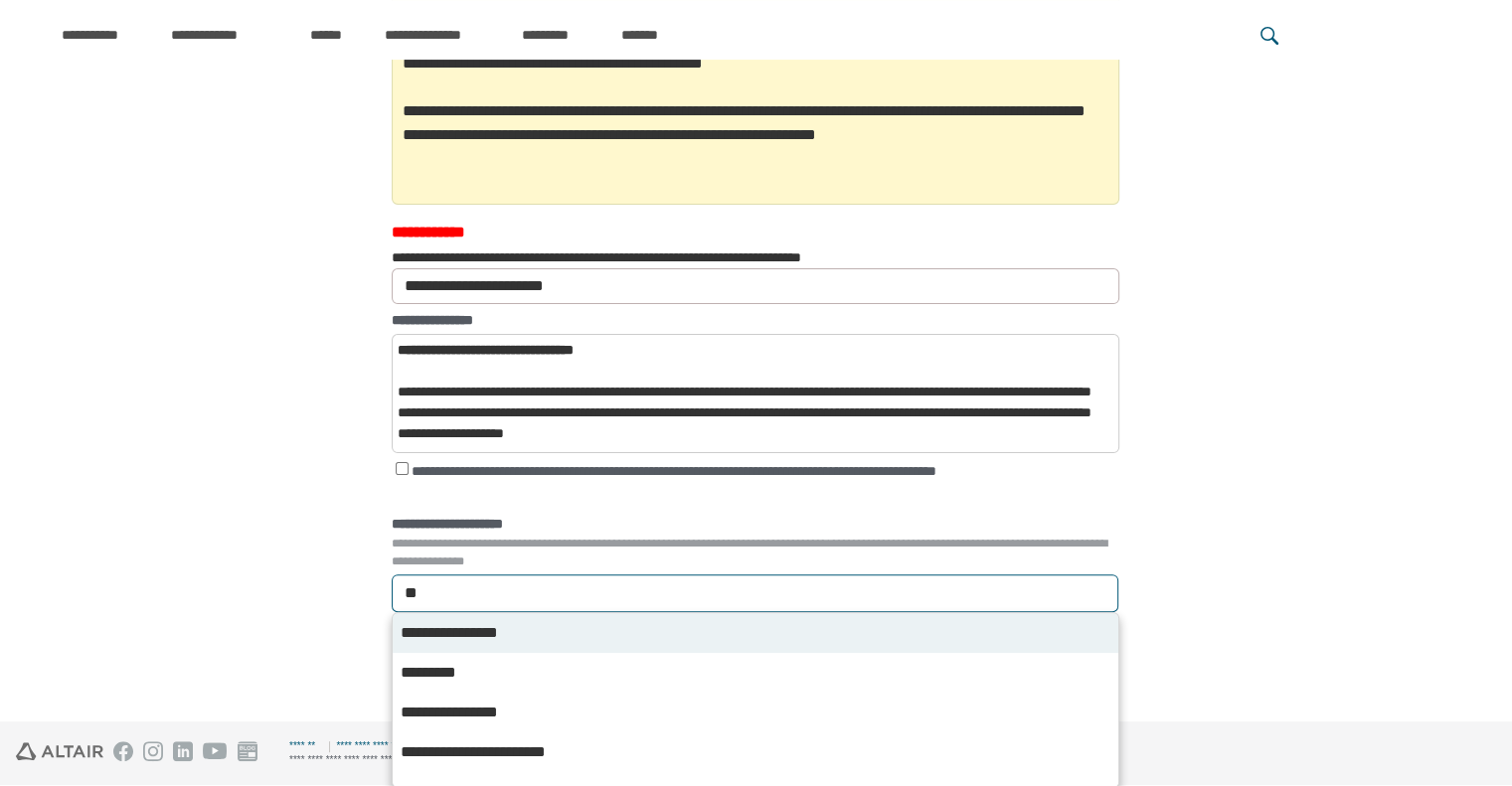 scroll, scrollTop: 412, scrollLeft: 0, axis: vertical 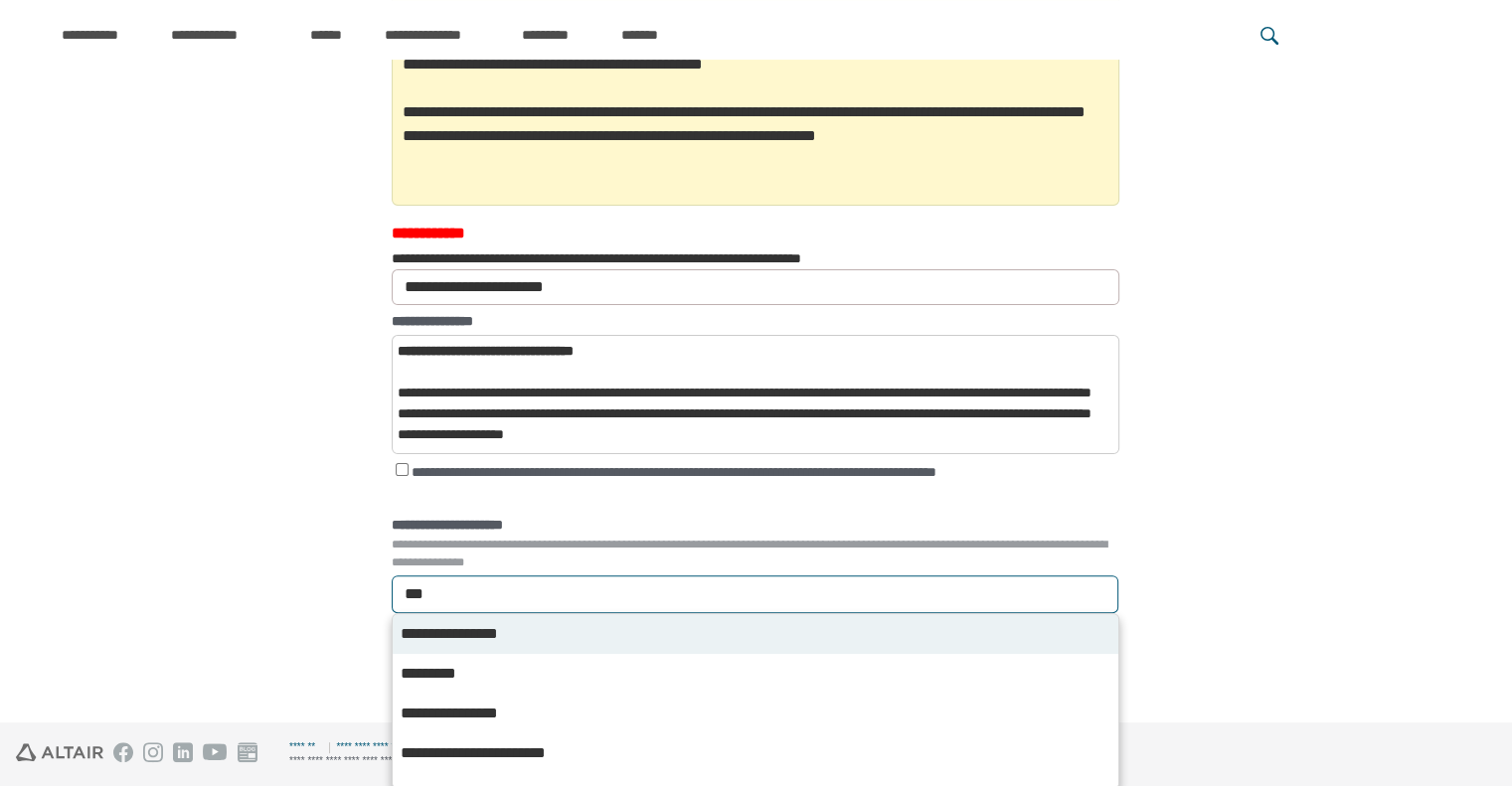 type on "****" 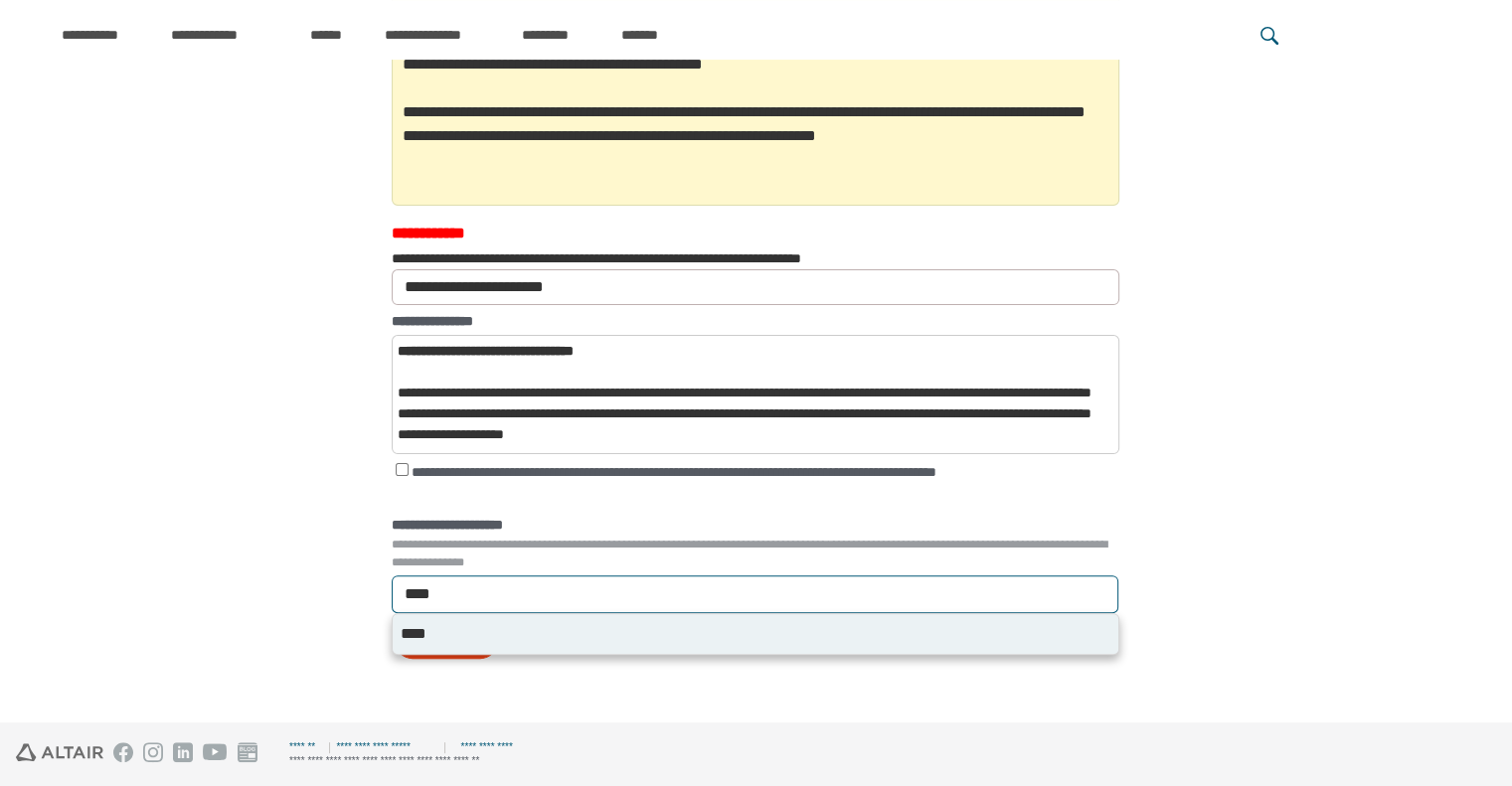 click on "****" at bounding box center [756, 634] 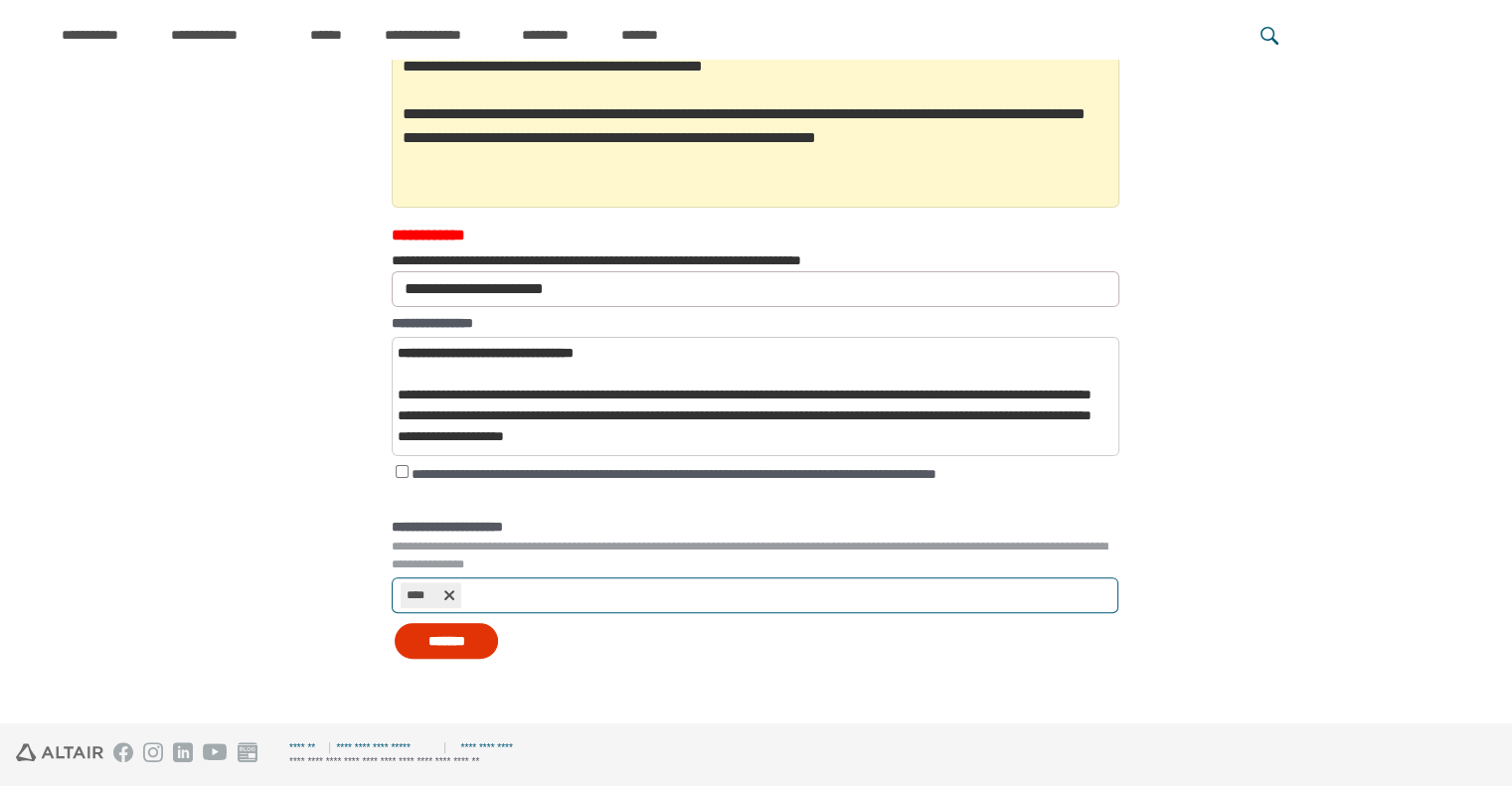 click on "*******" at bounding box center [446, 641] 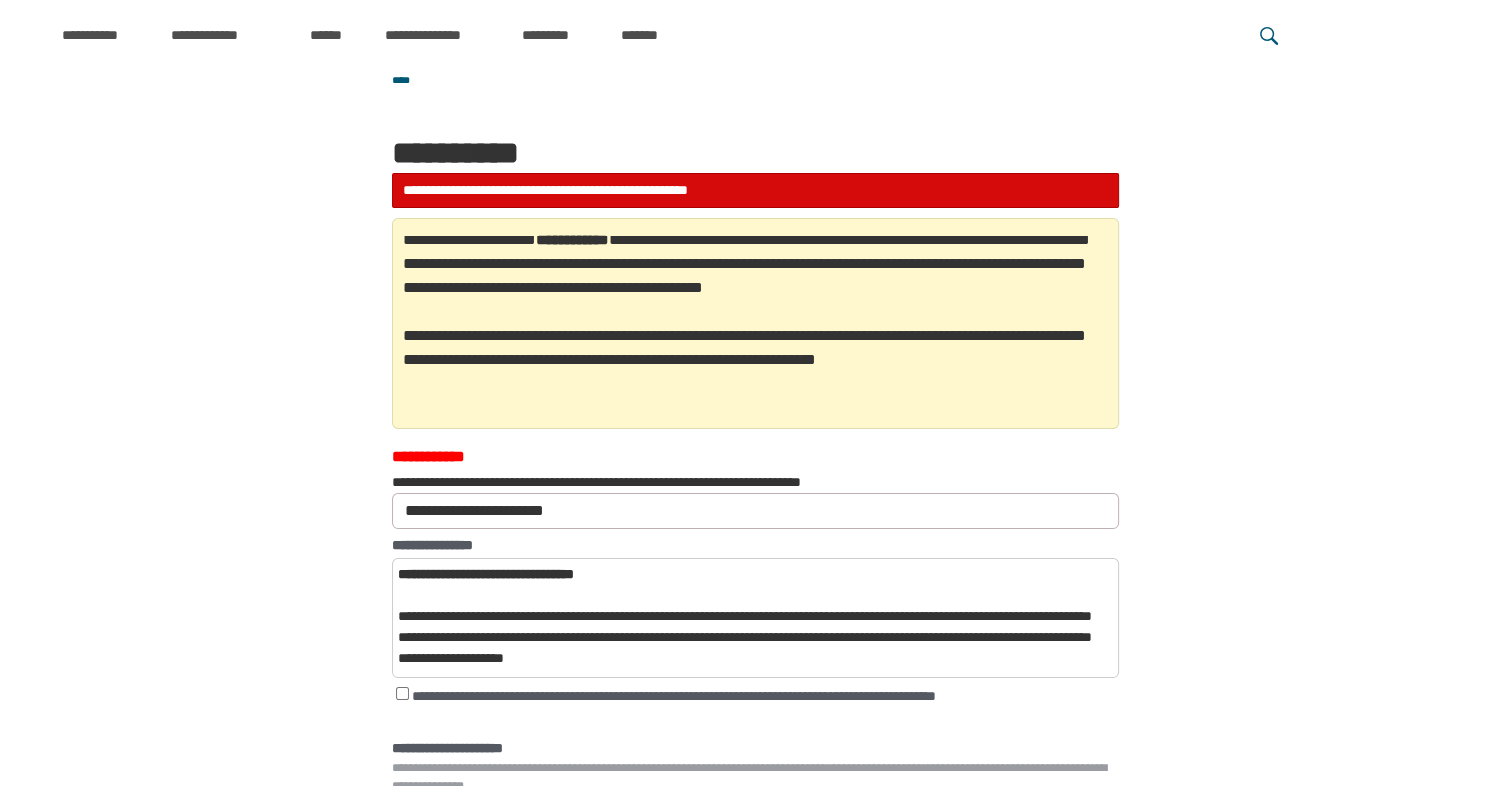 scroll, scrollTop: 0, scrollLeft: 0, axis: both 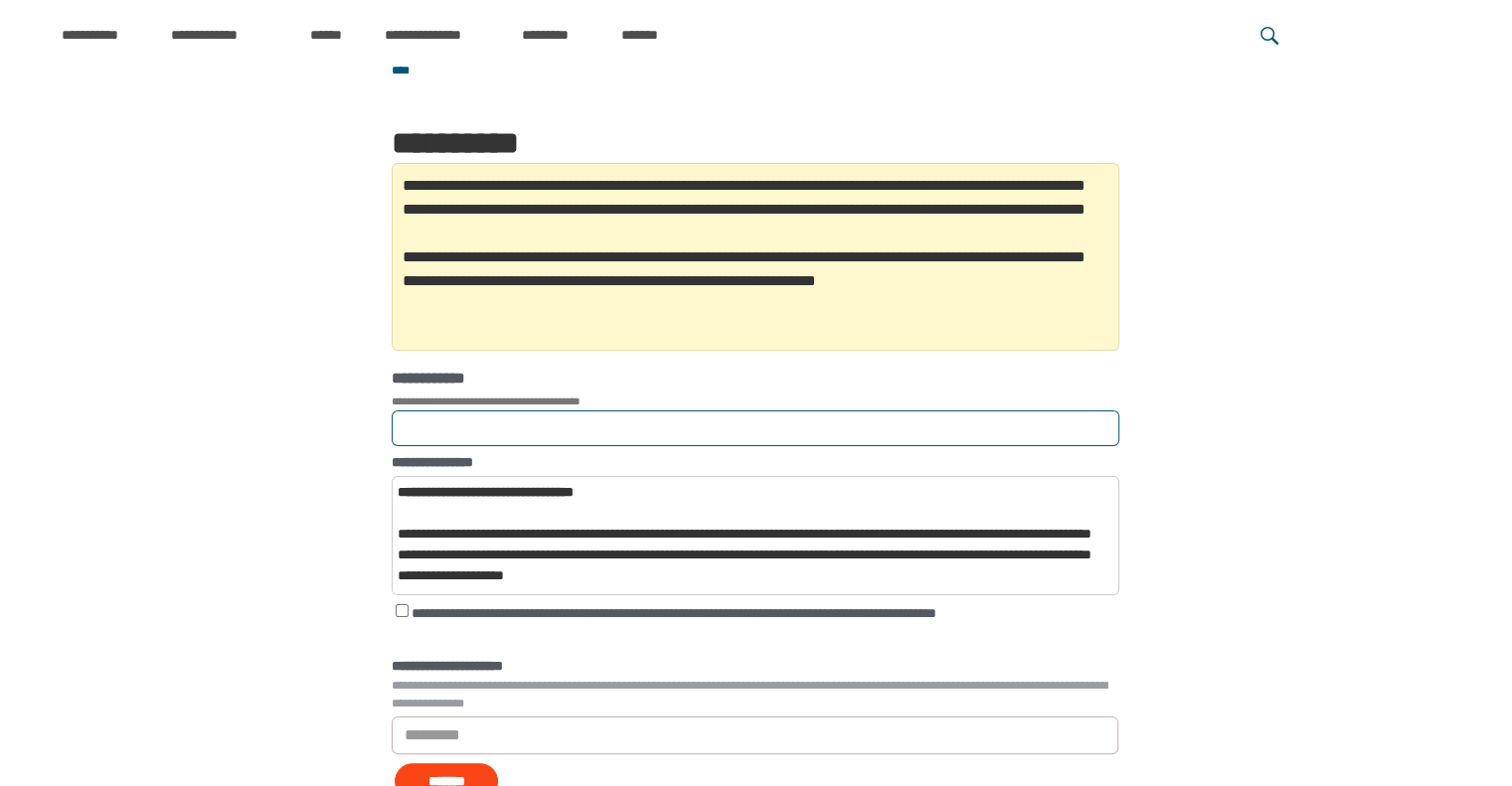 click on "**********" at bounding box center (756, 428) 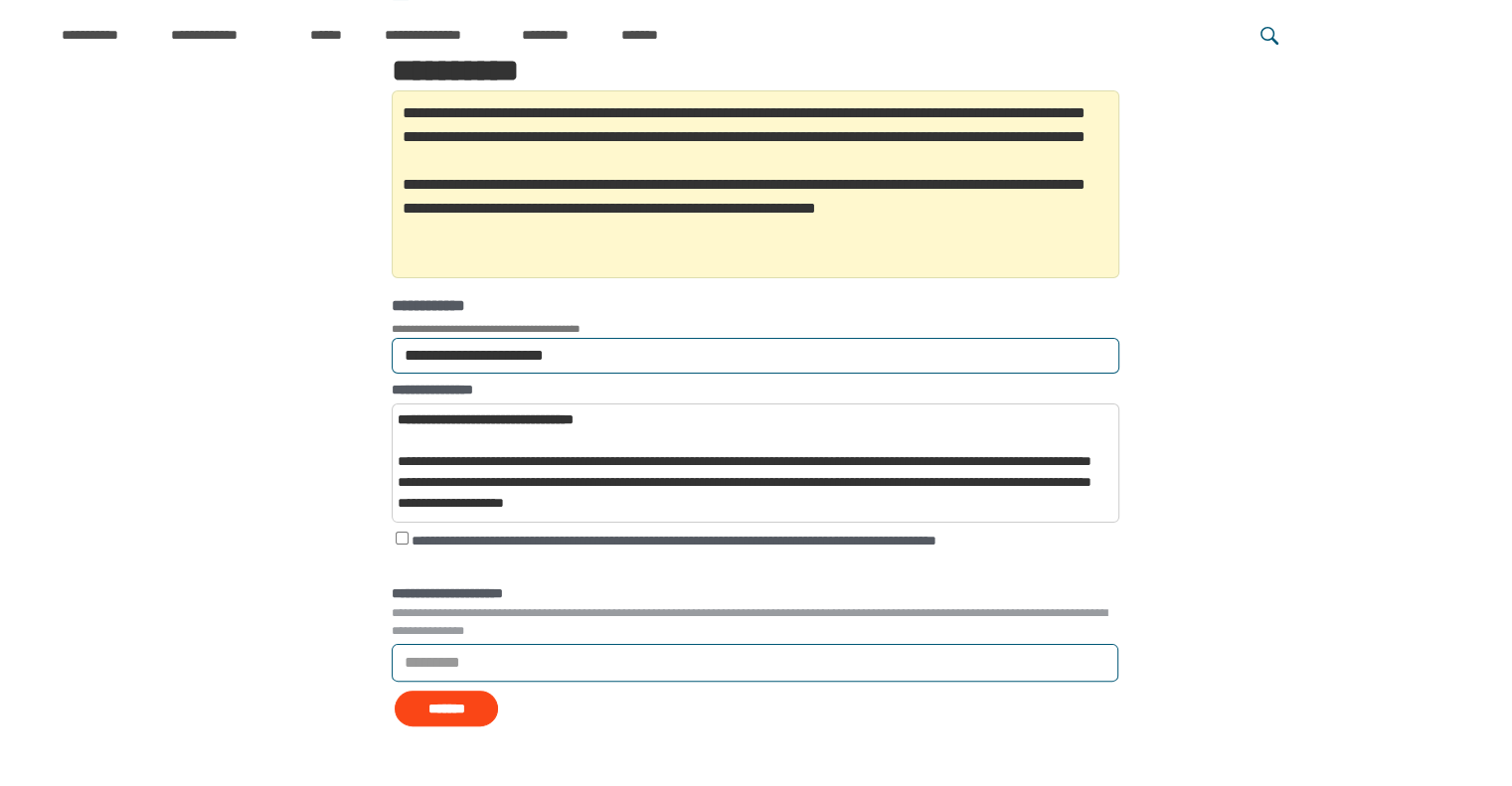 scroll, scrollTop: 340, scrollLeft: 0, axis: vertical 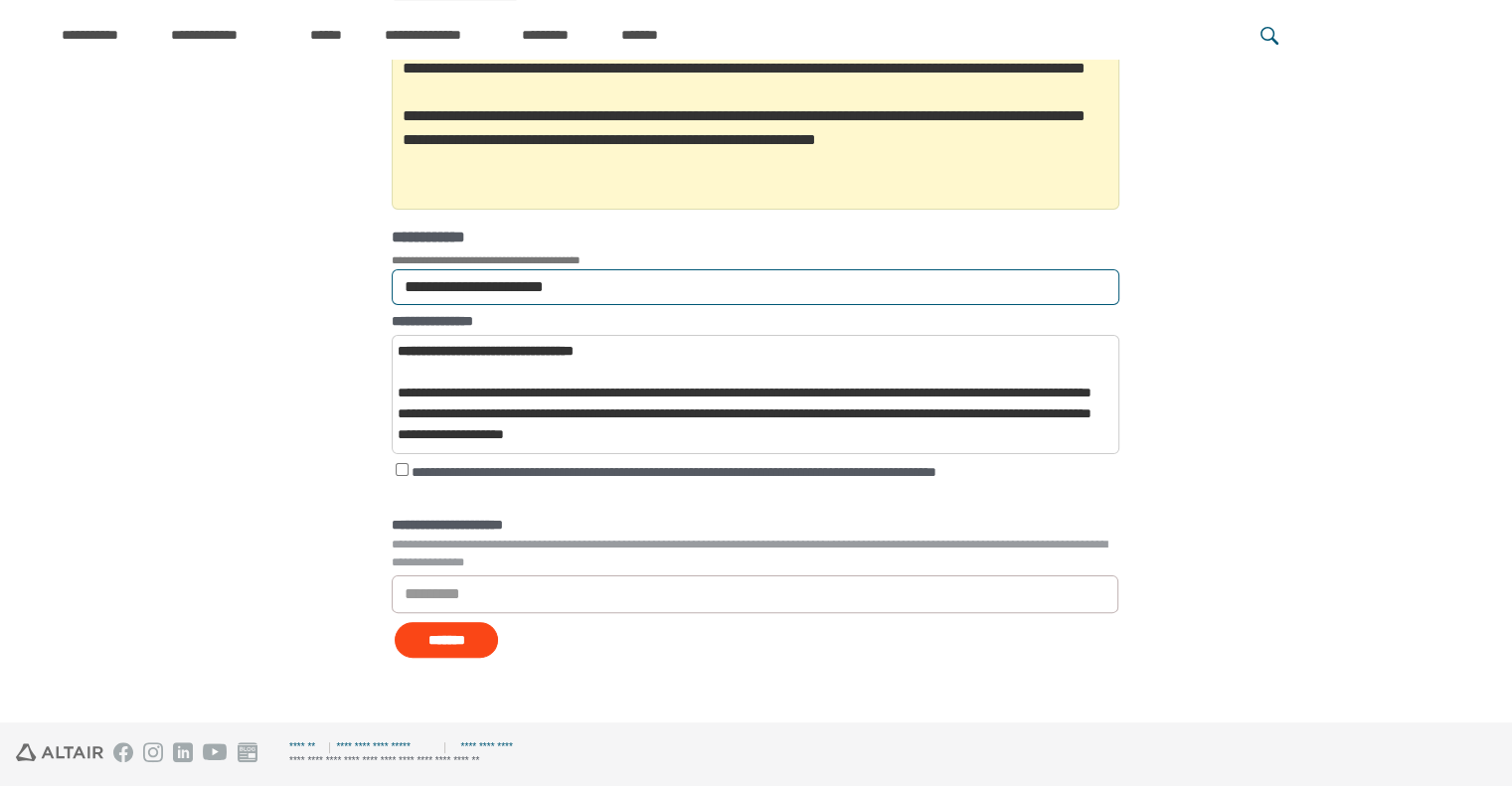 type on "**********" 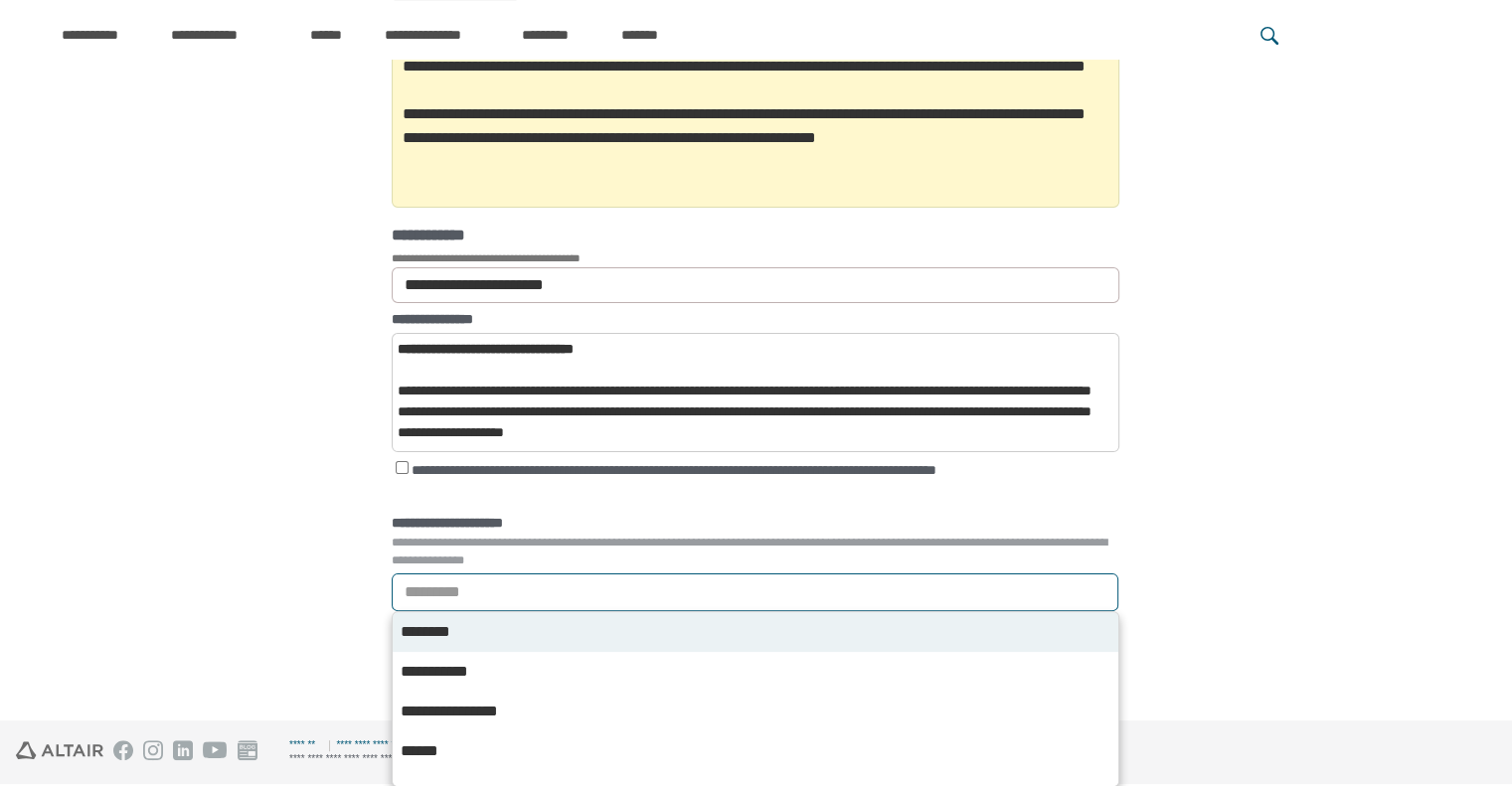 click on "*********" at bounding box center [433, 592] 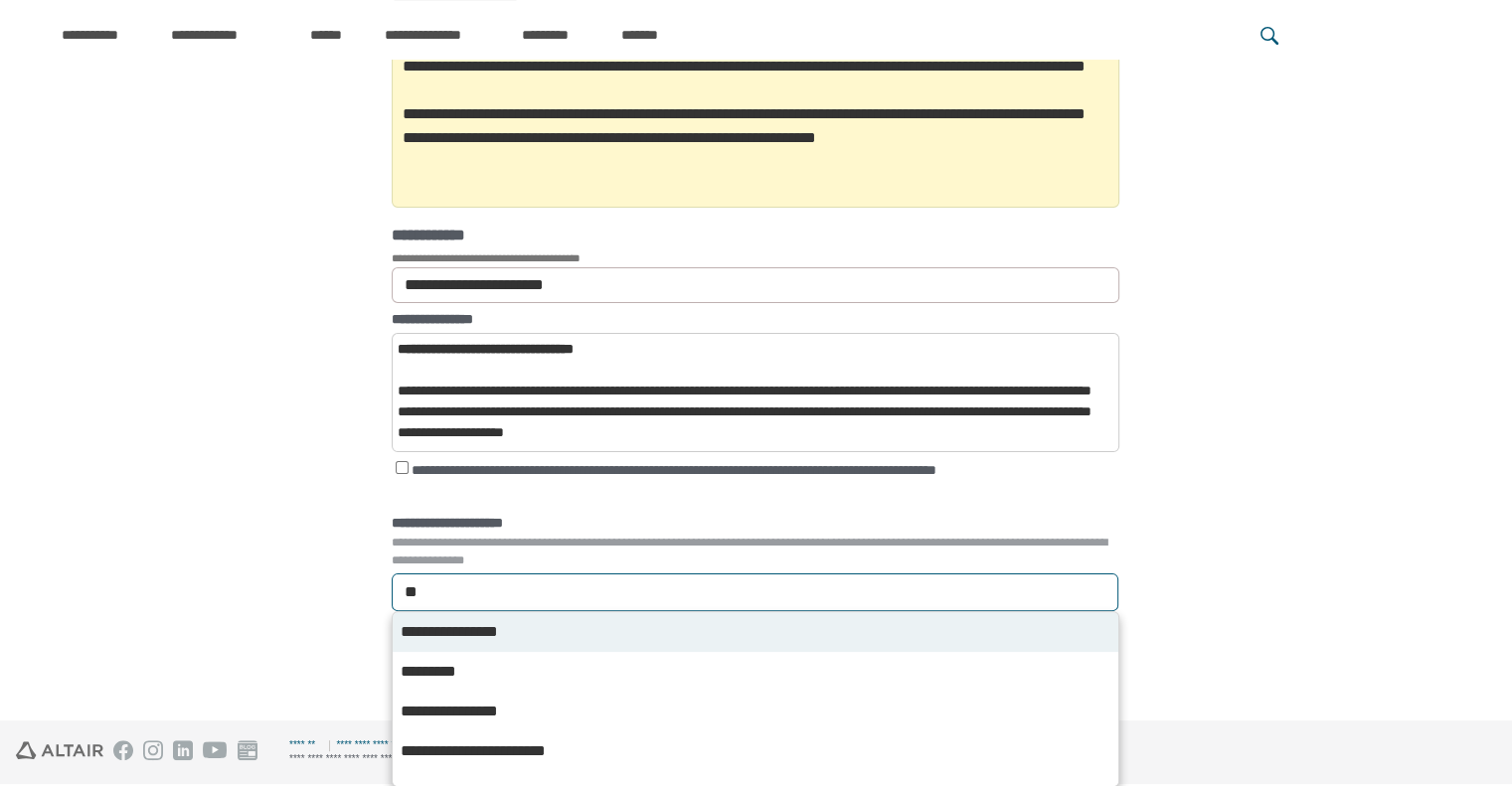 scroll, scrollTop: 340, scrollLeft: 0, axis: vertical 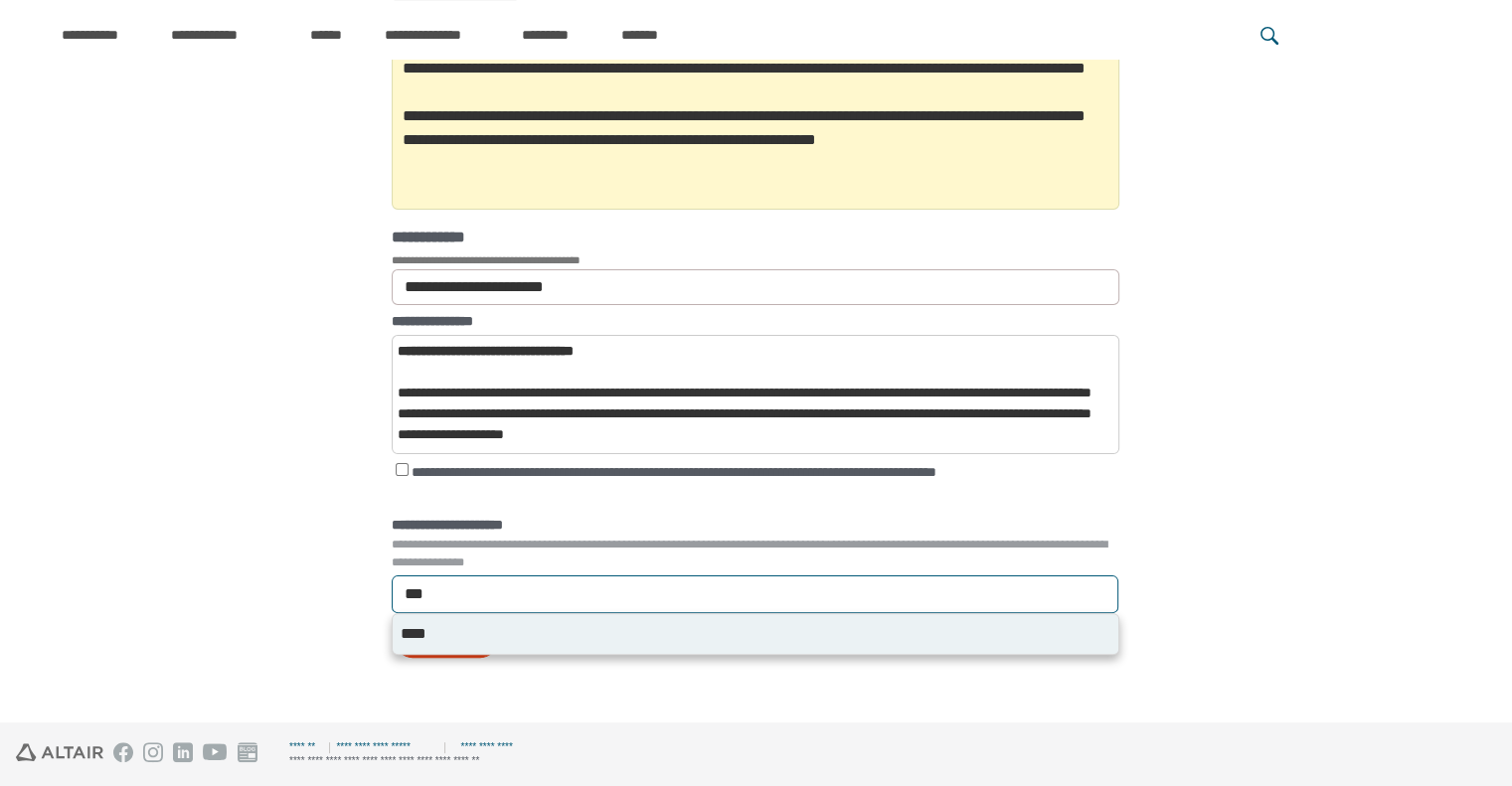 type on "****" 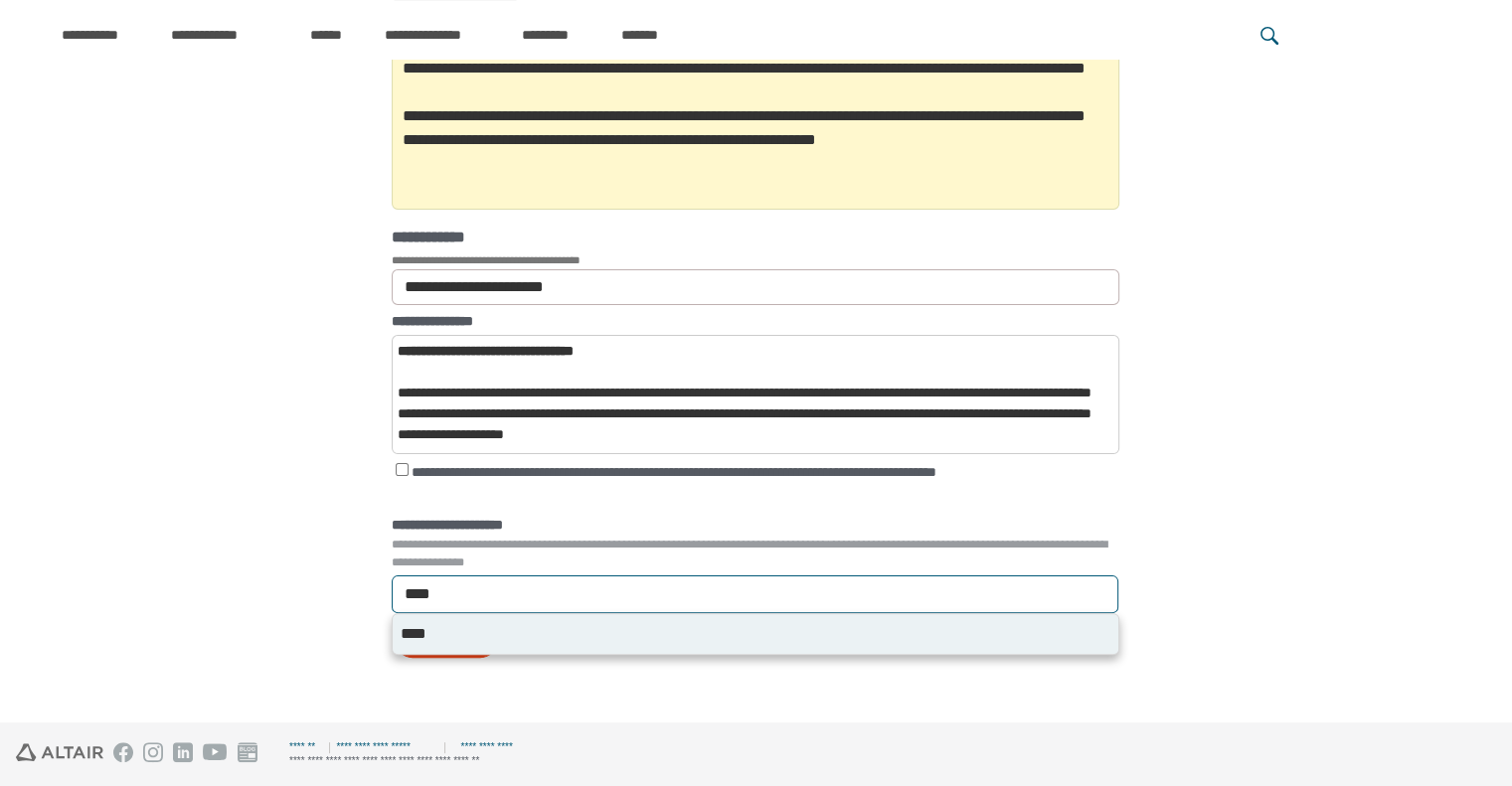 click on "****" at bounding box center [756, 634] 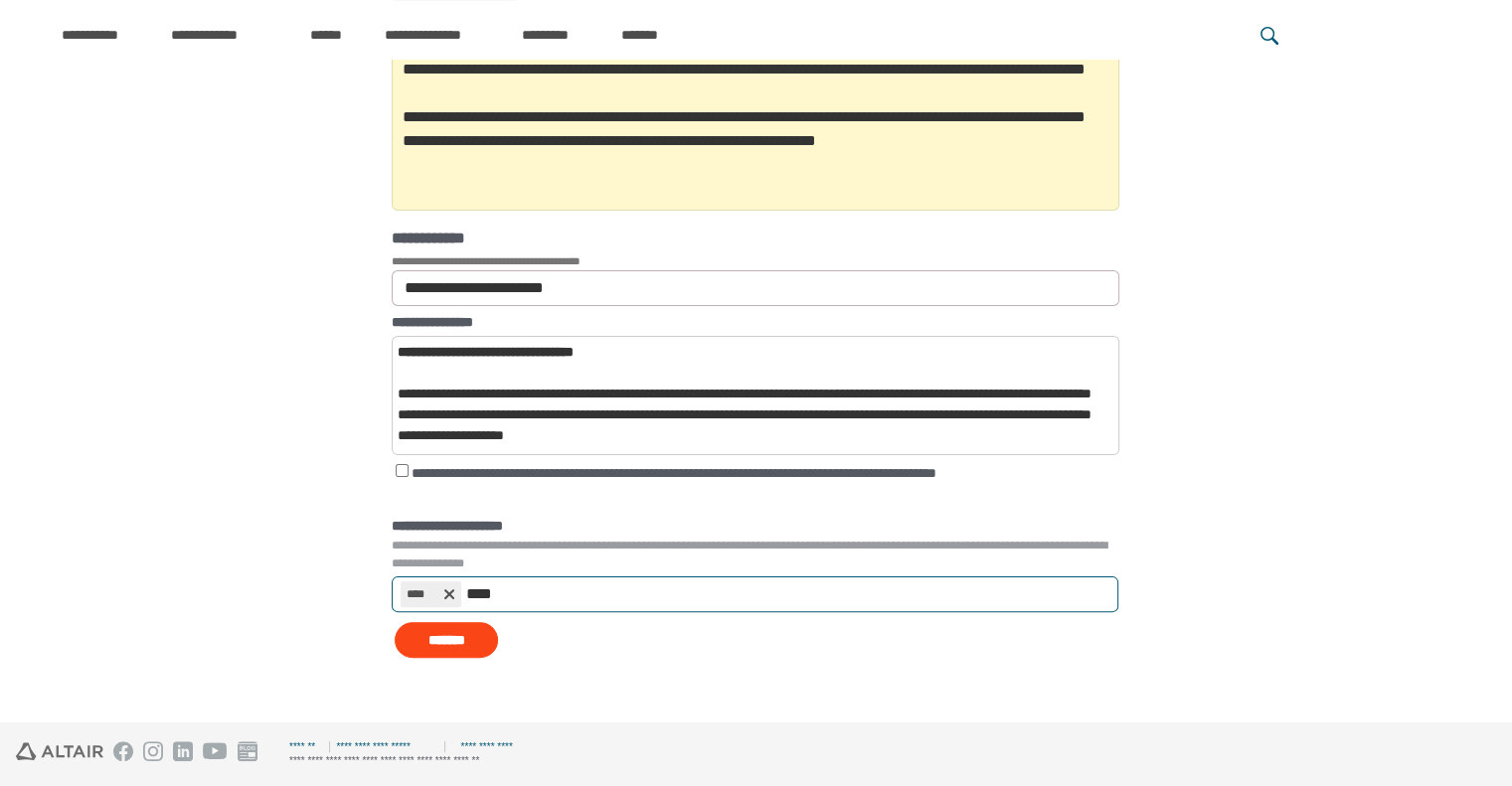 scroll, scrollTop: 338, scrollLeft: 0, axis: vertical 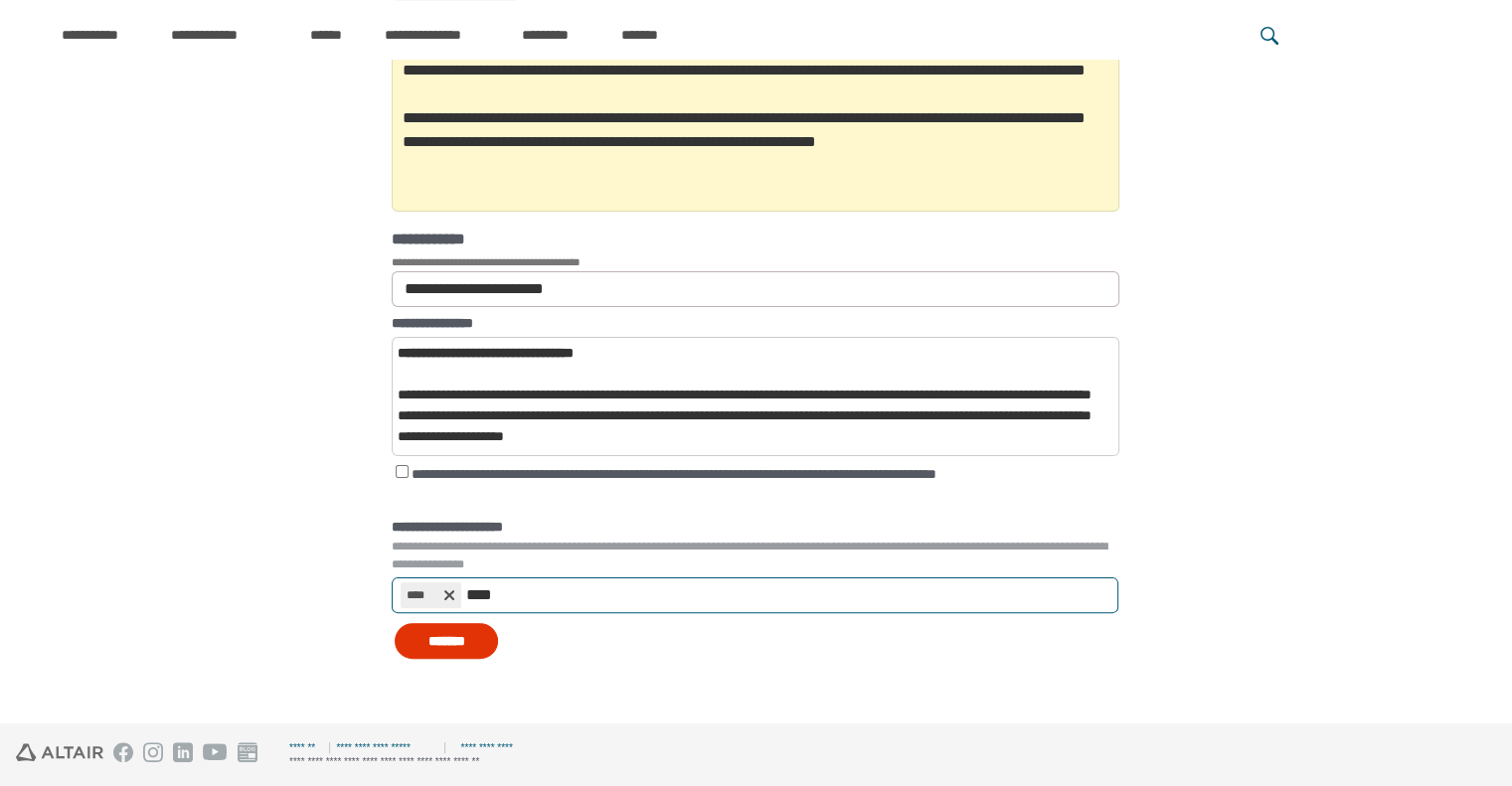 click on "*******" at bounding box center (446, 641) 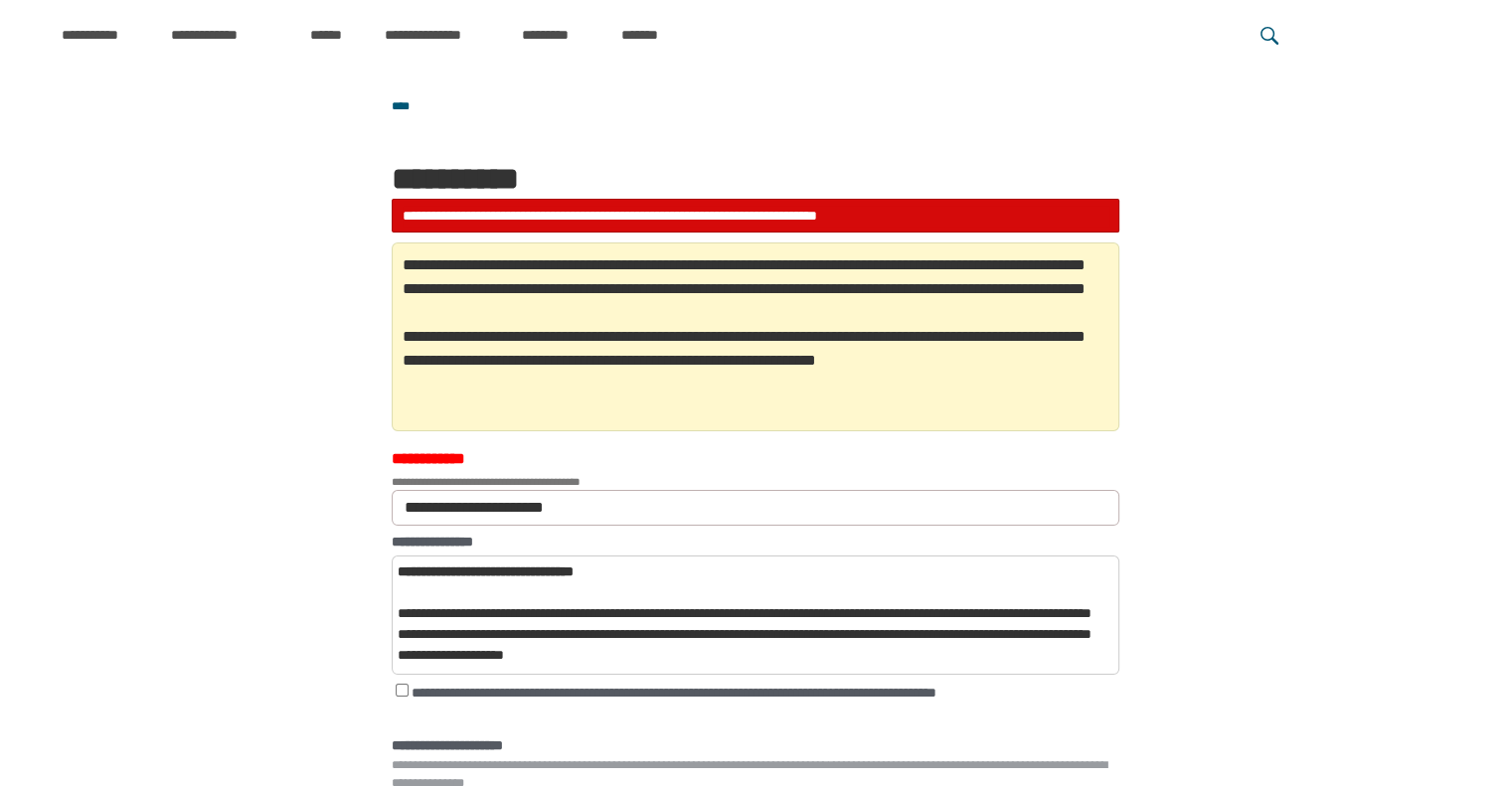scroll, scrollTop: 298, scrollLeft: 0, axis: vertical 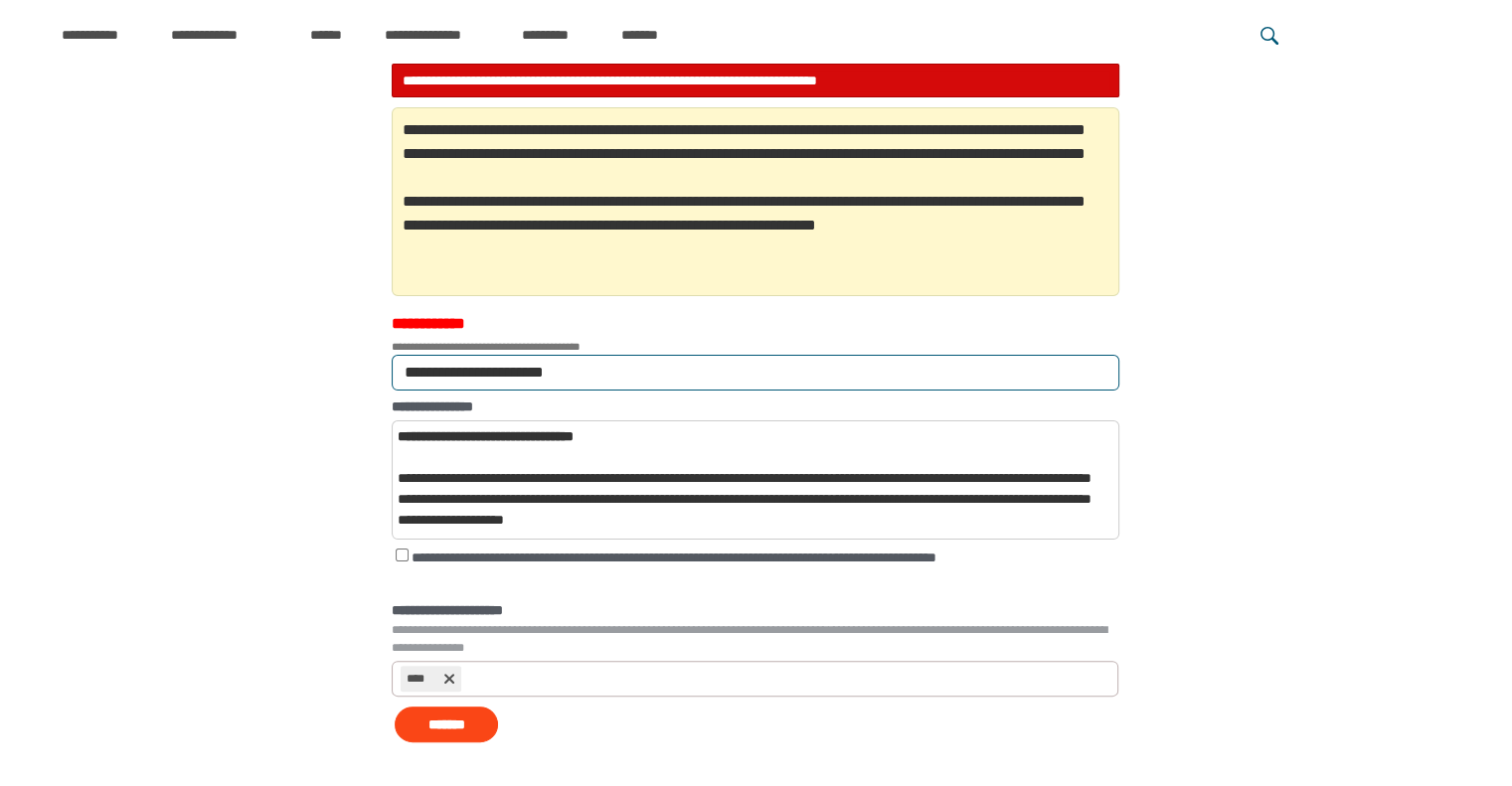 drag, startPoint x: 730, startPoint y: 395, endPoint x: 783, endPoint y: 414, distance: 56.302753 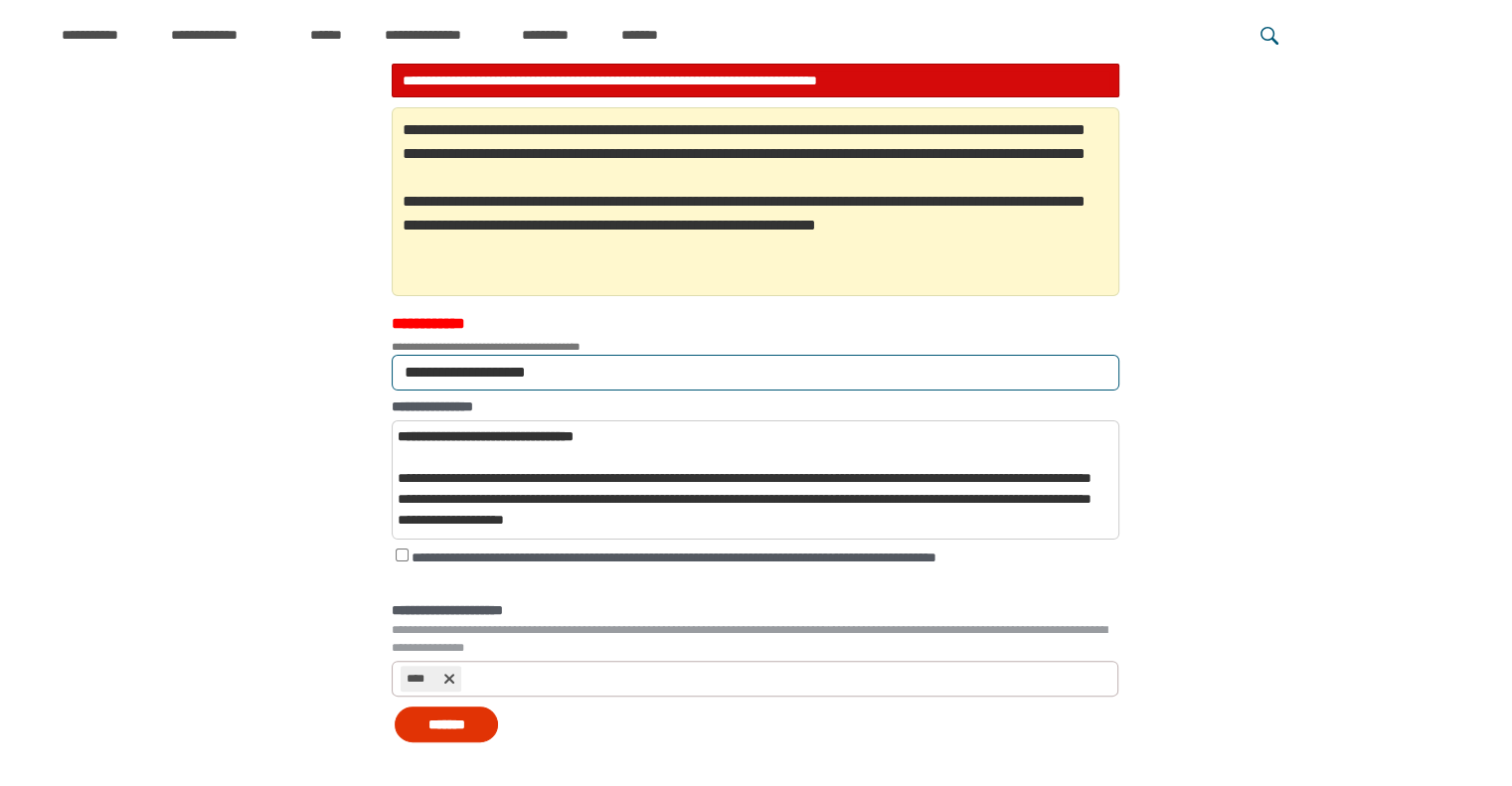 type on "**********" 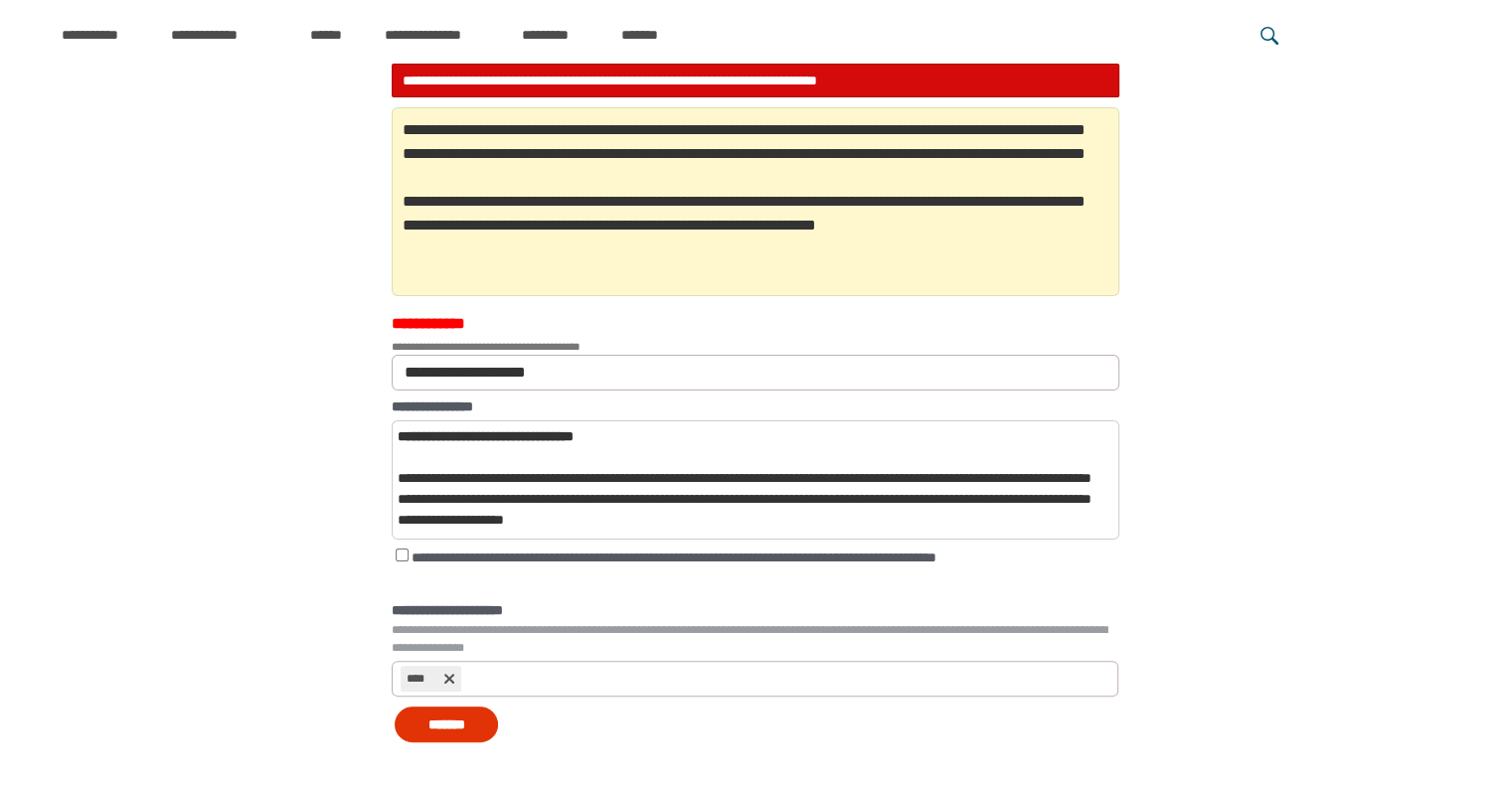 click on "*******" at bounding box center (446, 724) 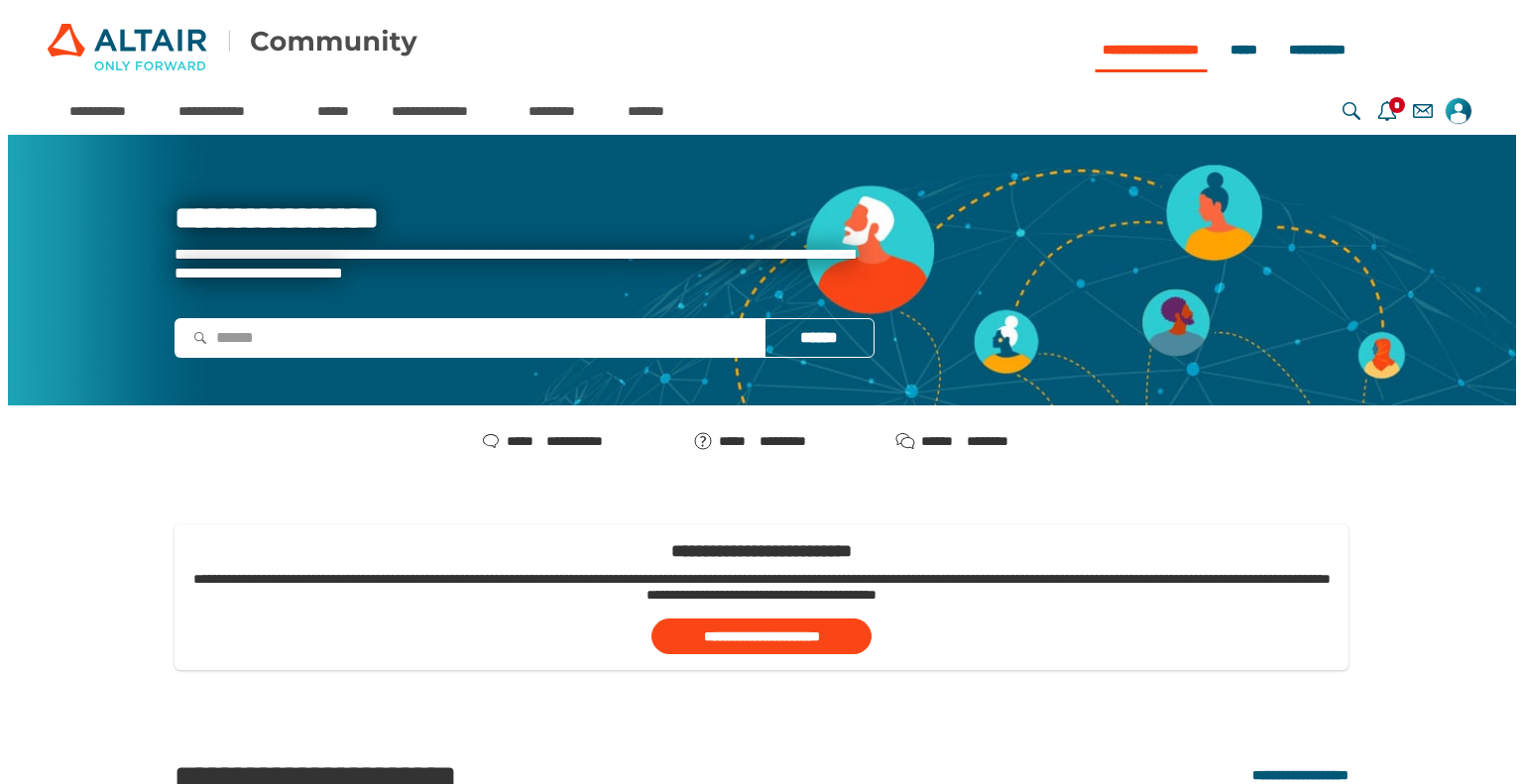 scroll, scrollTop: 0, scrollLeft: 0, axis: both 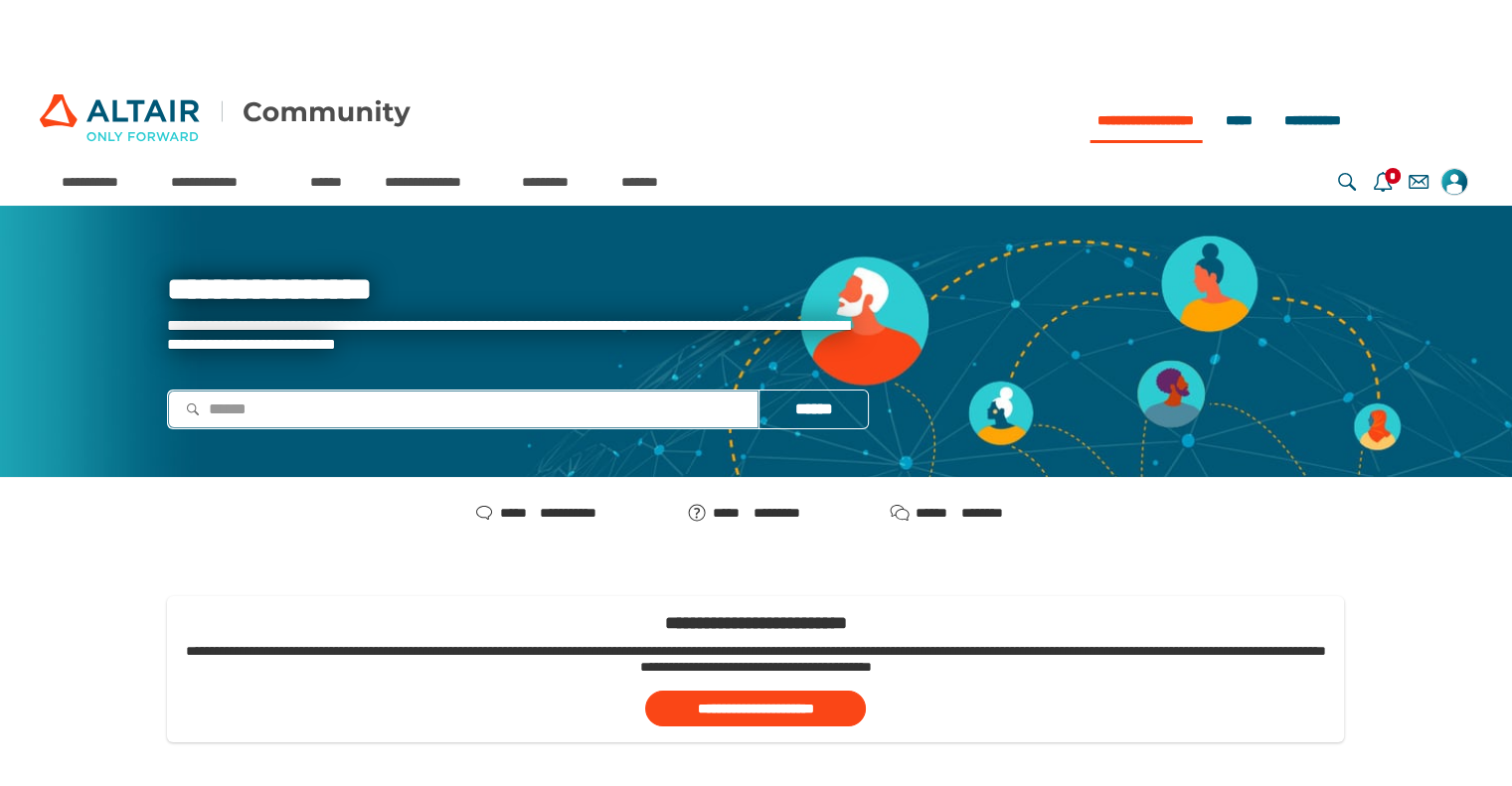 click at bounding box center [463, 409] 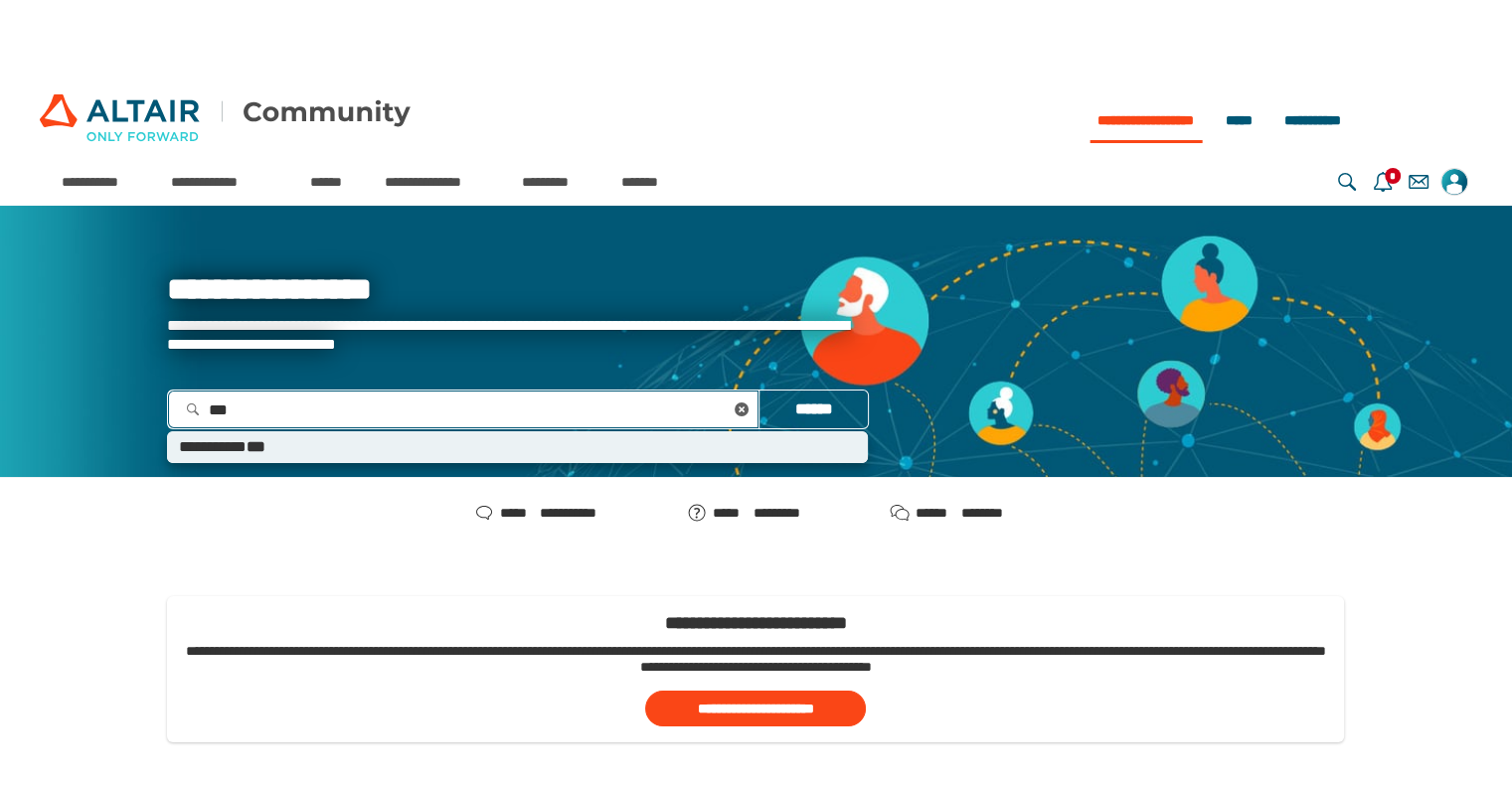 type on "****" 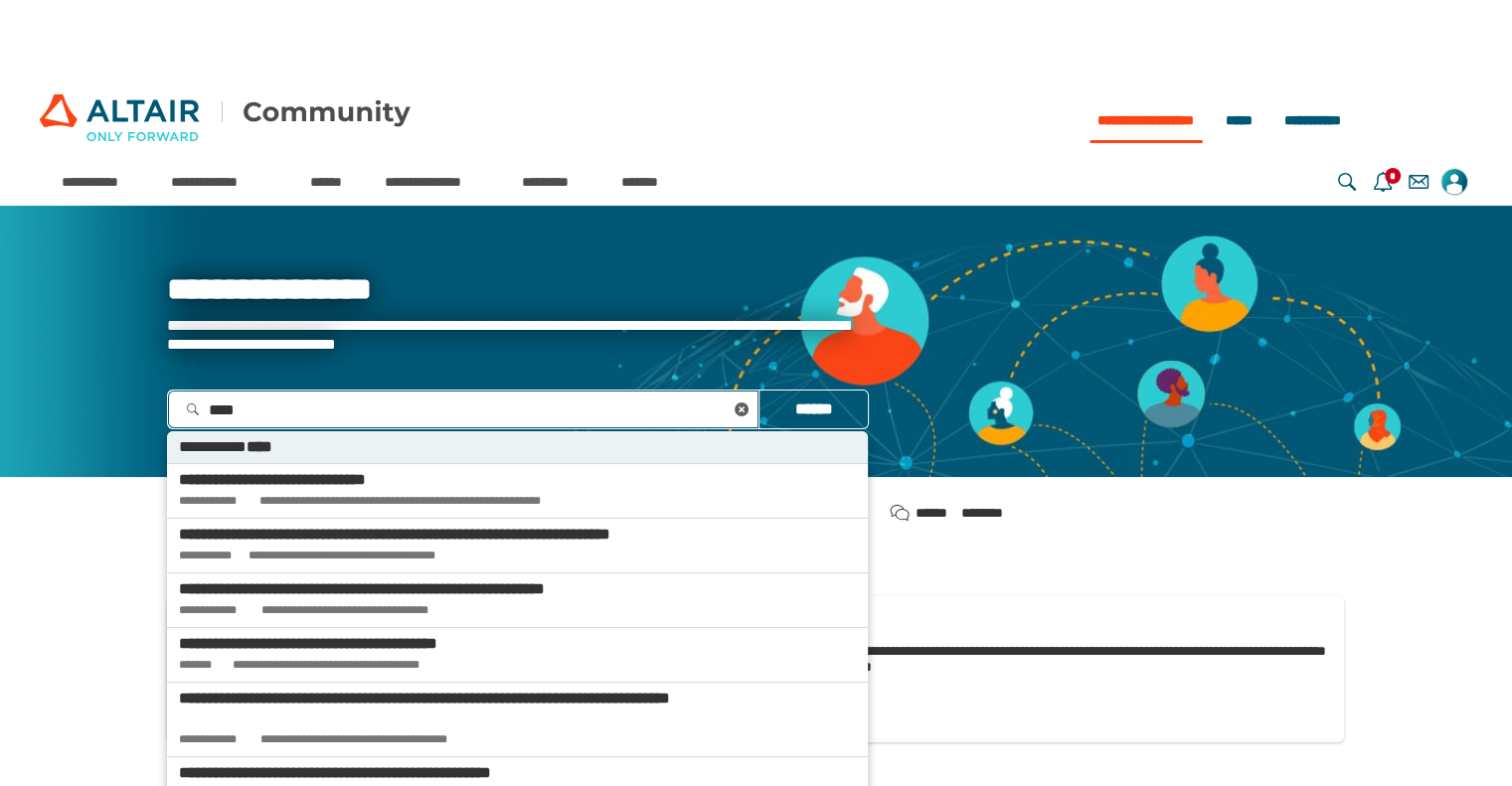 type 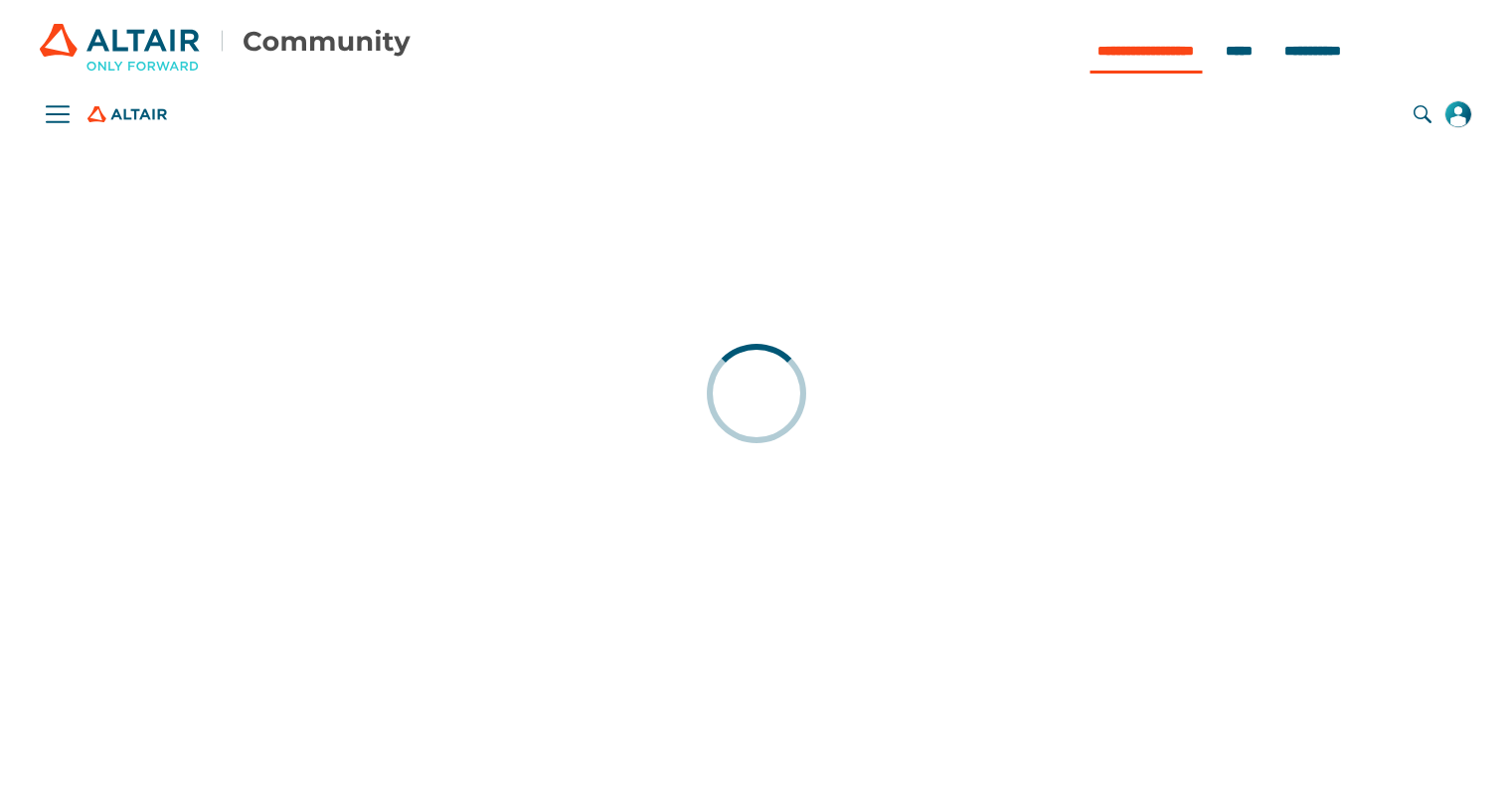 scroll, scrollTop: 0, scrollLeft: 0, axis: both 